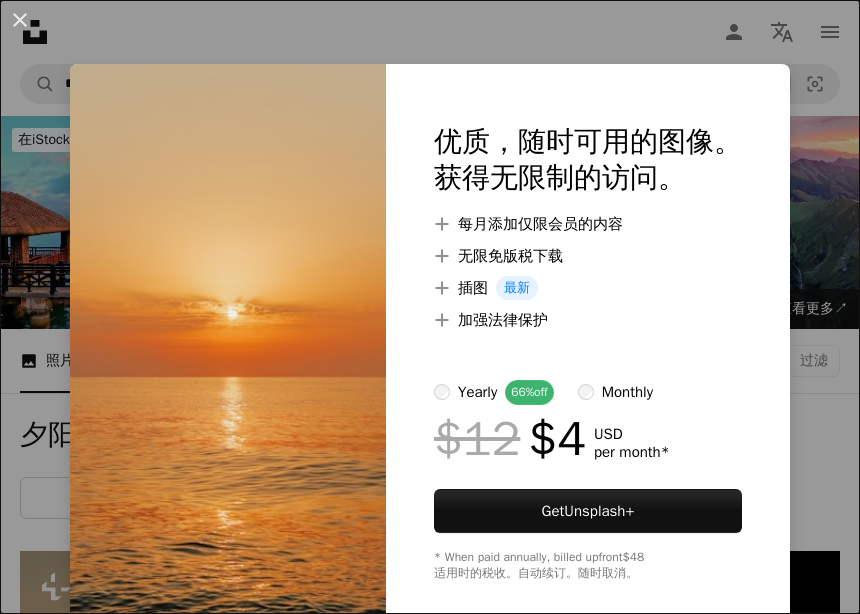 scroll, scrollTop: 408, scrollLeft: 0, axis: vertical 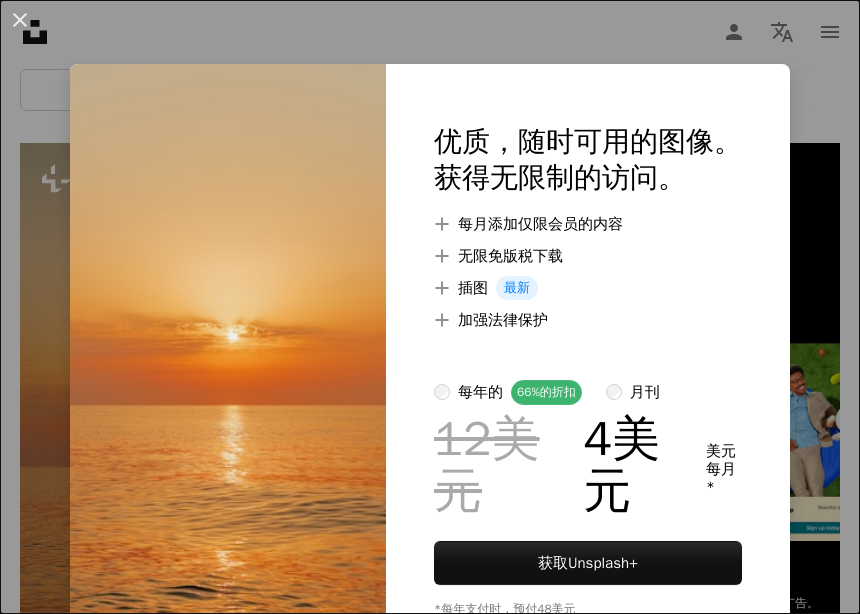 click on "An X shape 优质，随时可用的图像。 获得无限制的访问。 A plus sign 每月添加仅限会员的内容 A plus sign 无限免版税下载 A plus sign 插图 最新 A plus sign 加强法律保护 每年的 66% 的折扣 月刊 12美元   4美元 美元 每月 * 获取 Unsplash+ *每年支付时，预付 48美元 适用时的税收。自动续订。随时取消。" at bounding box center (430, 307) 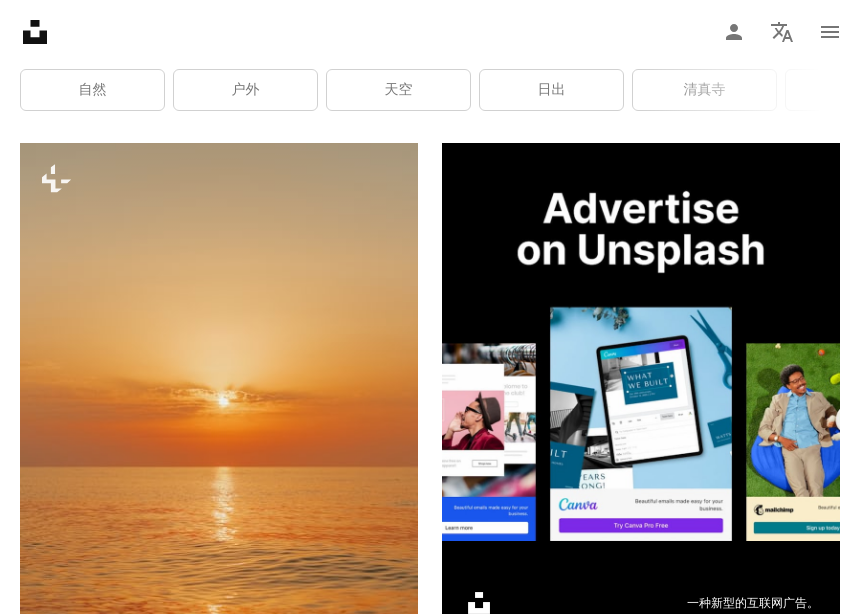 click at bounding box center [219, 441] 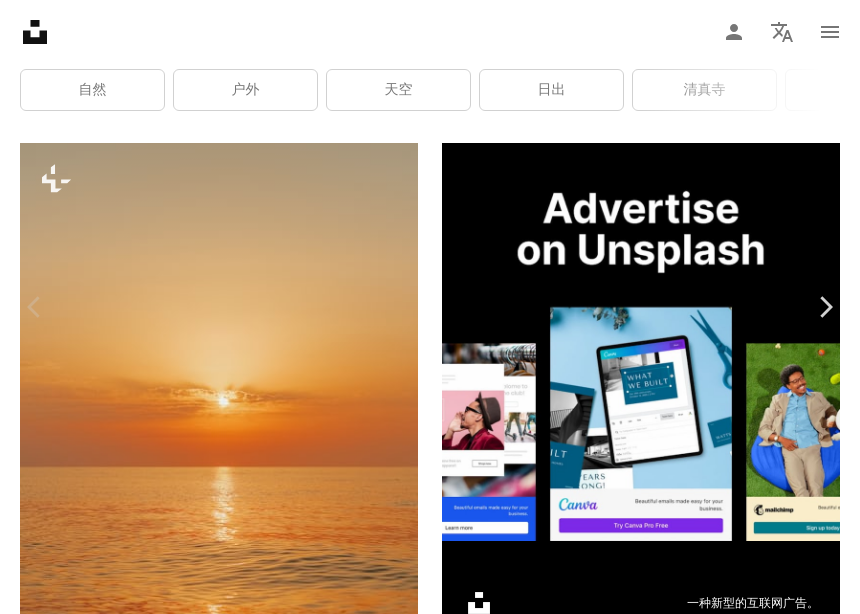click on "A lock 下载" at bounding box center [719, 5061] 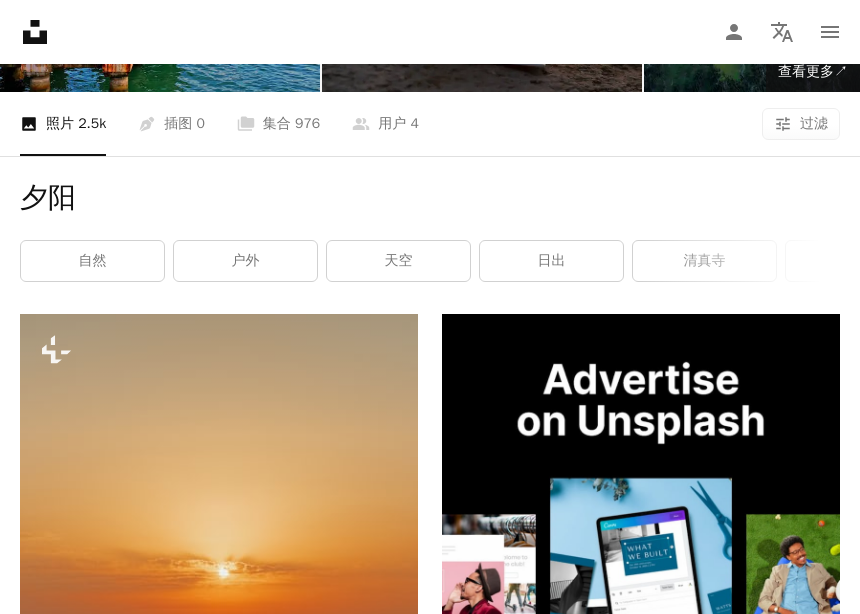 scroll, scrollTop: 237, scrollLeft: 0, axis: vertical 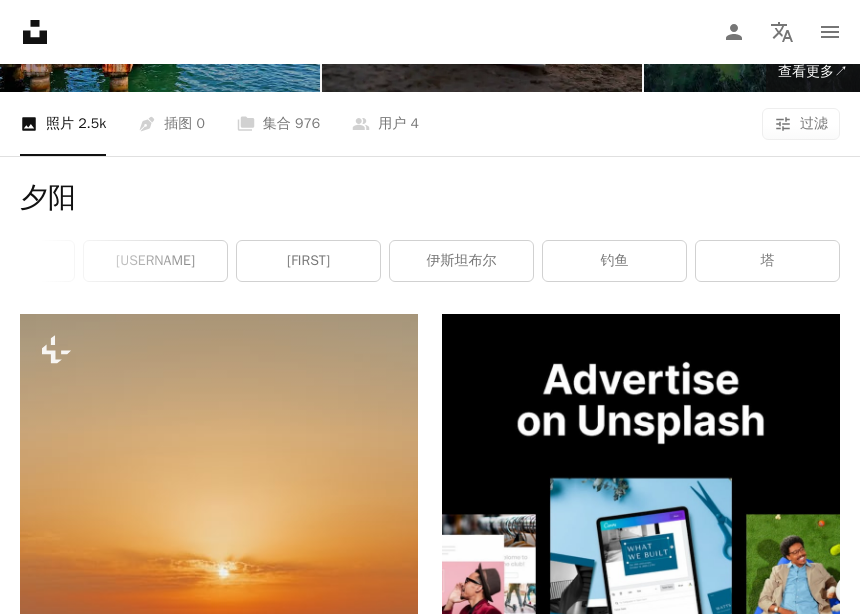 click on "钓鱼" at bounding box center [614, 261] 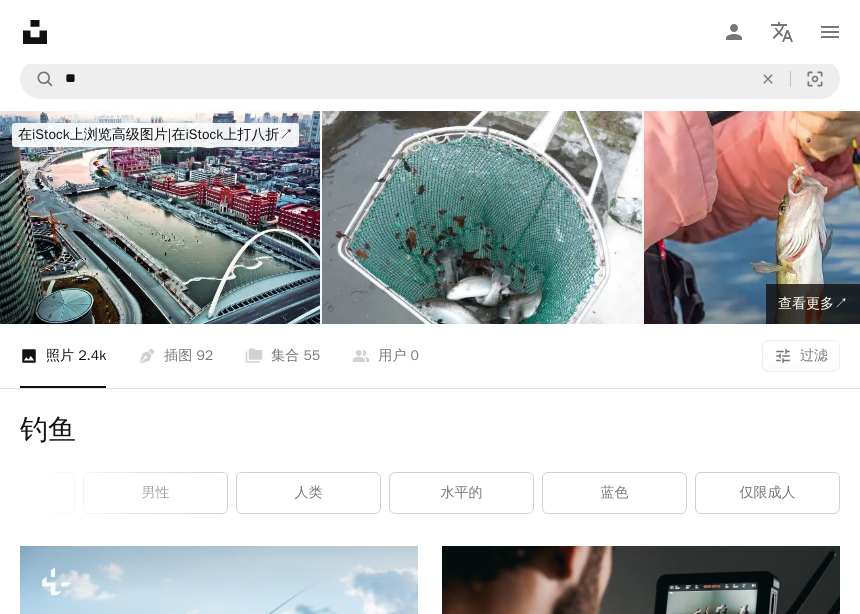 scroll, scrollTop: 0, scrollLeft: 0, axis: both 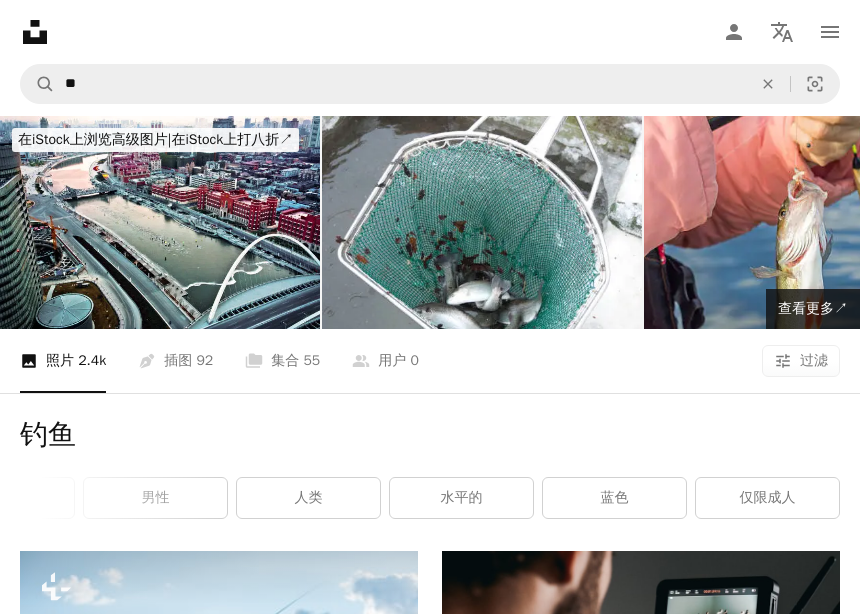 click on "An X shape" at bounding box center (768, 84) 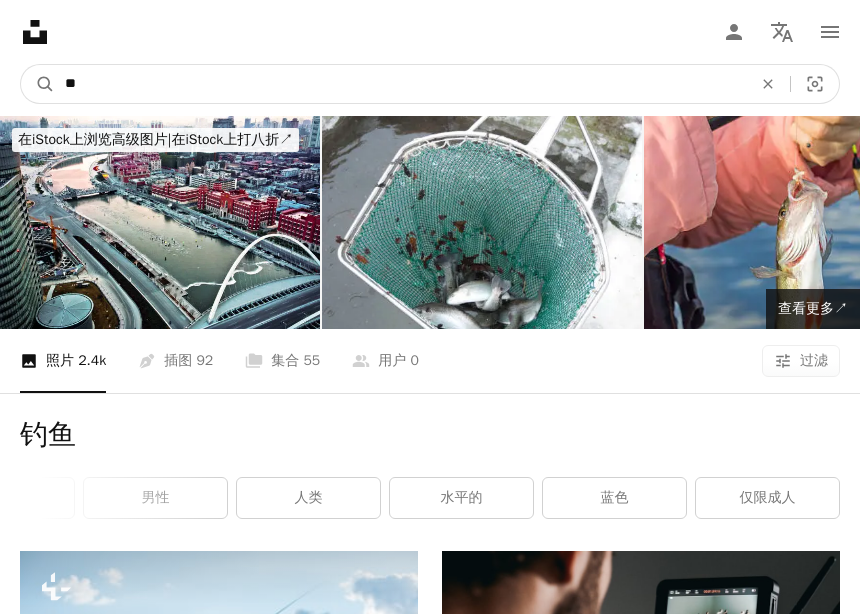 type 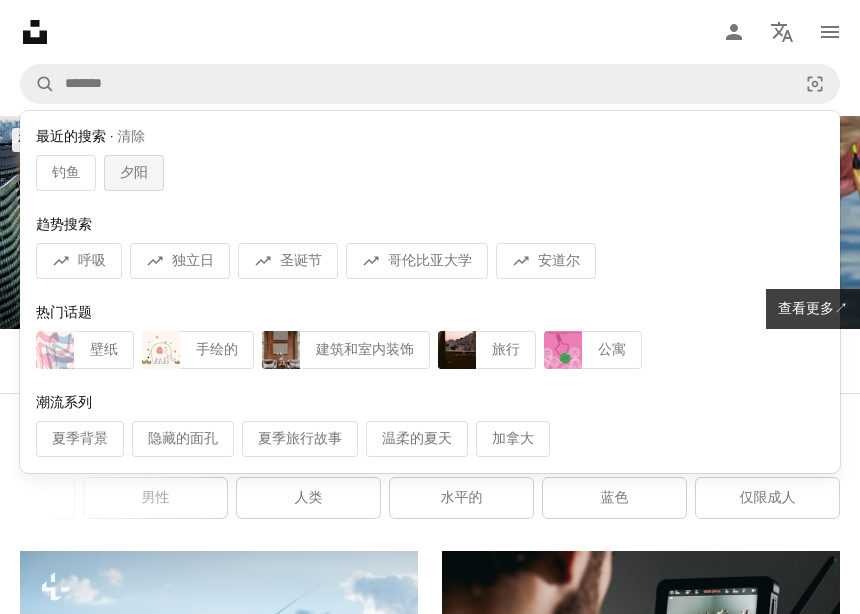 click on "夕阳" at bounding box center (134, 173) 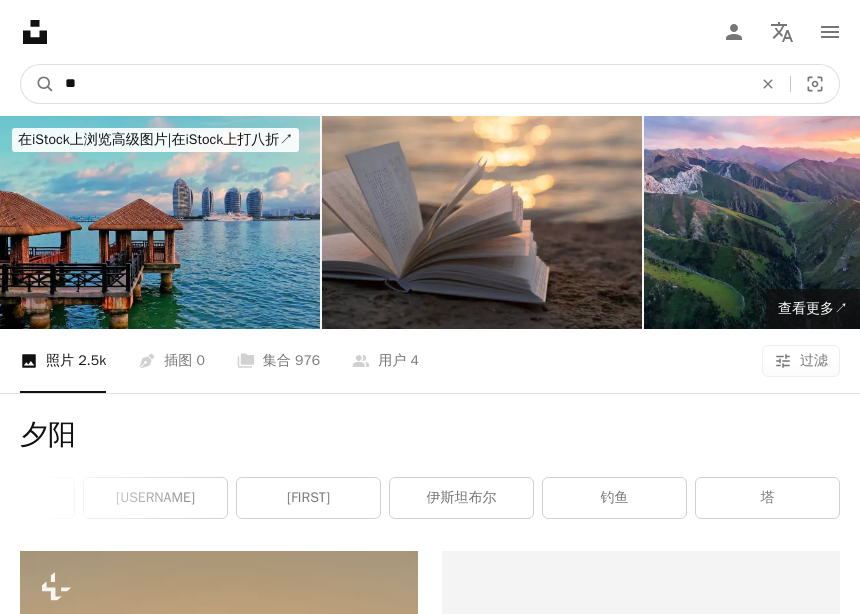 click on "**" at bounding box center [400, 84] 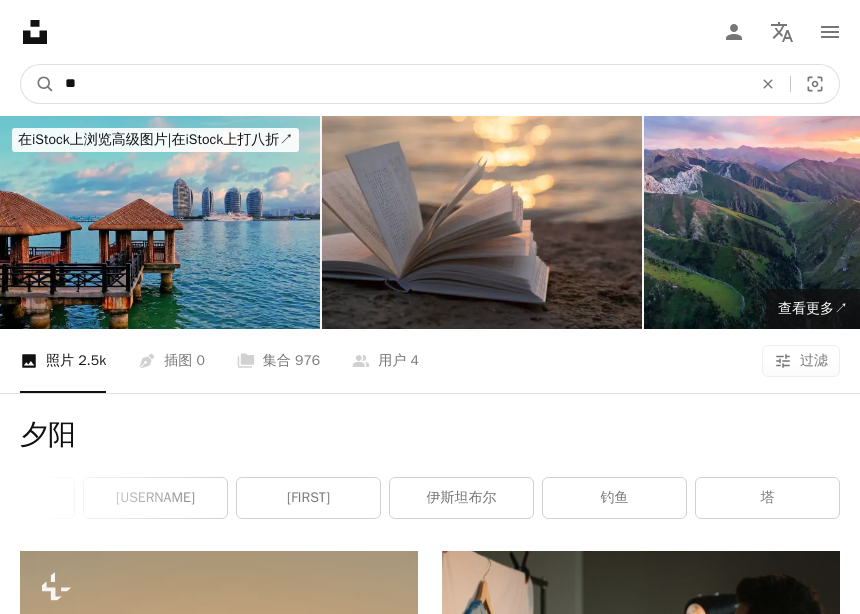 click on "**" at bounding box center [400, 84] 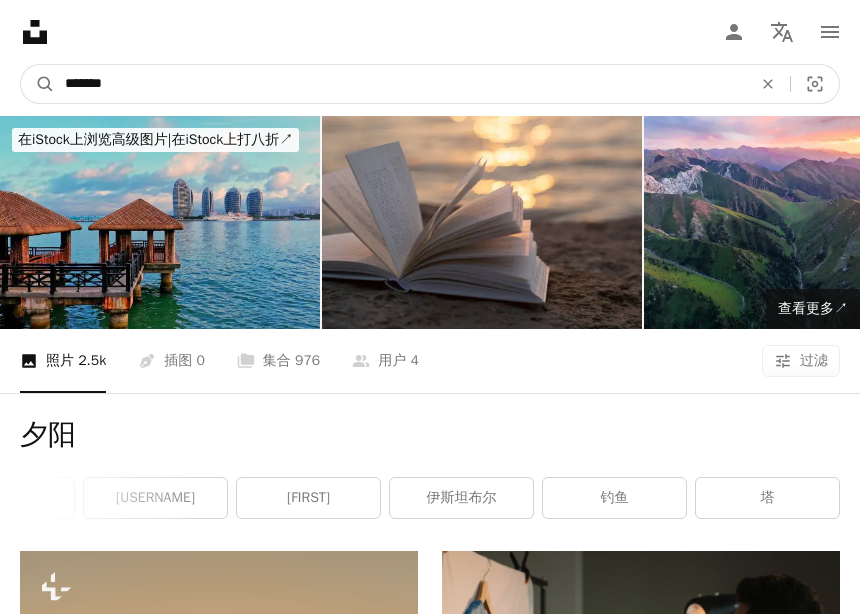 type on "****" 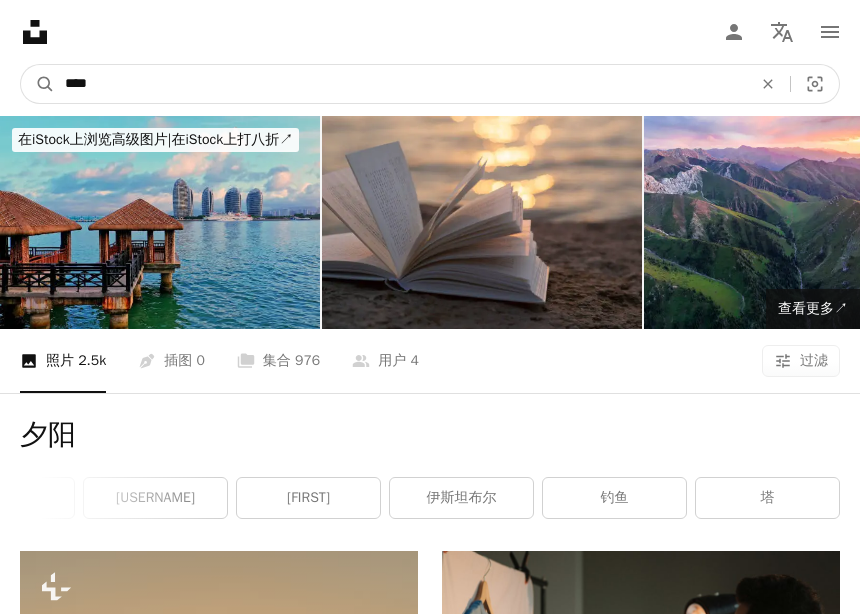 click on "A magnifying glass" at bounding box center (38, 84) 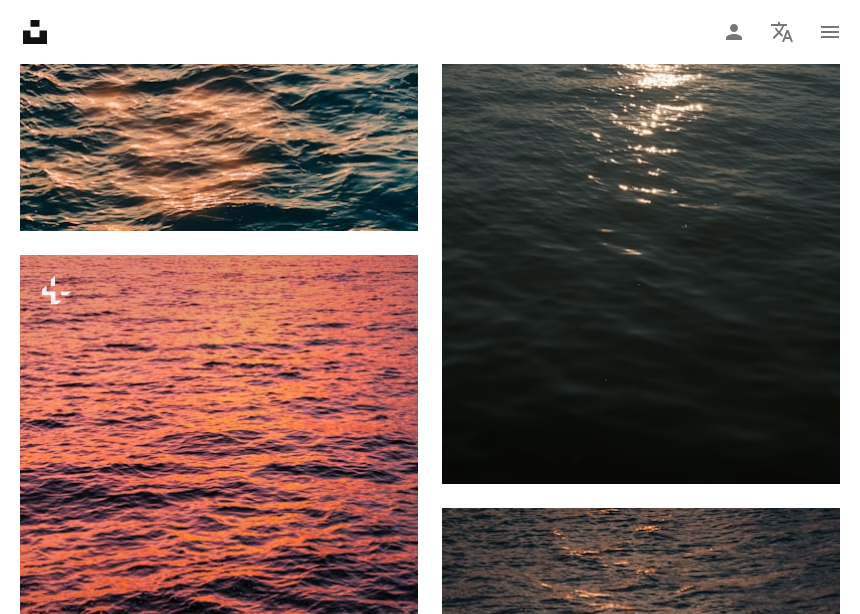 scroll, scrollTop: 3383, scrollLeft: 0, axis: vertical 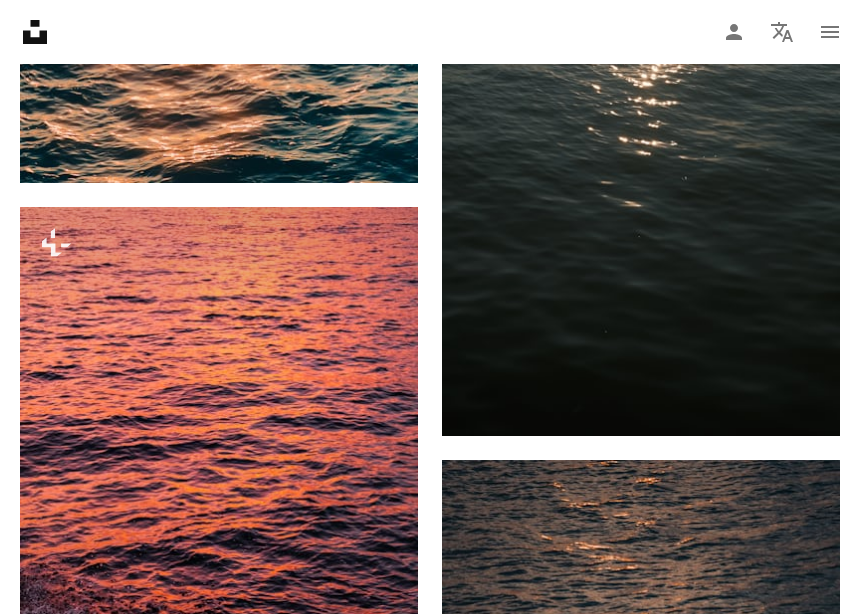 click at bounding box center (219, 505) 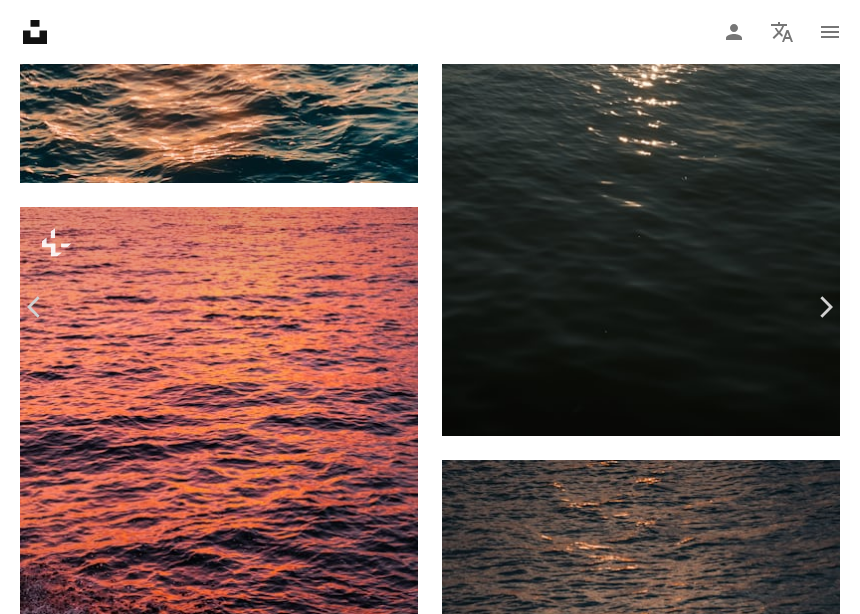 scroll, scrollTop: 49, scrollLeft: 0, axis: vertical 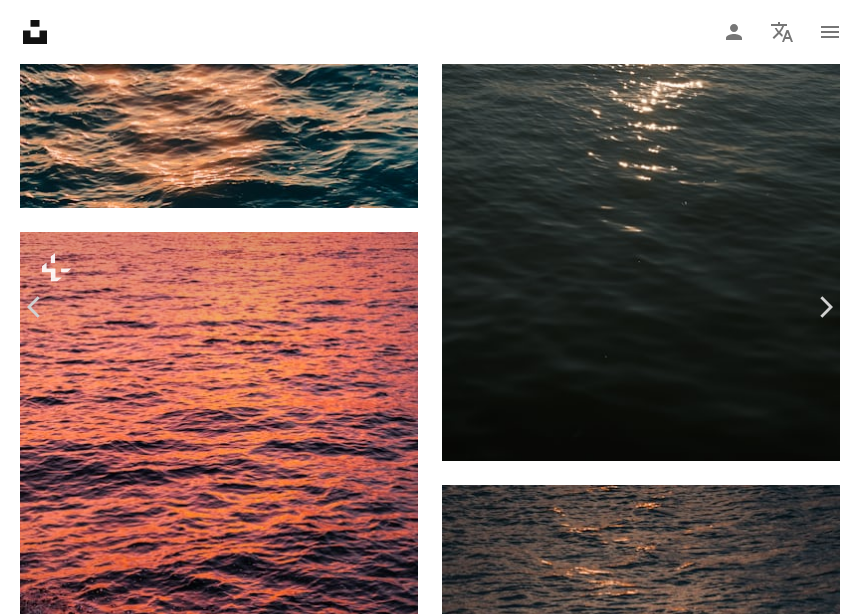 click on "获取 Unsplash+" at bounding box center [588, 4201] 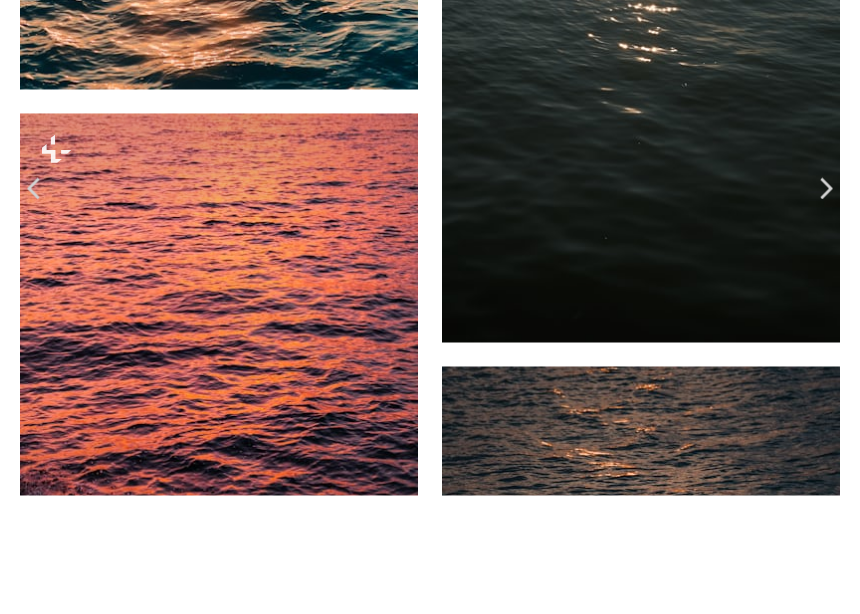 scroll, scrollTop: 3477, scrollLeft: 0, axis: vertical 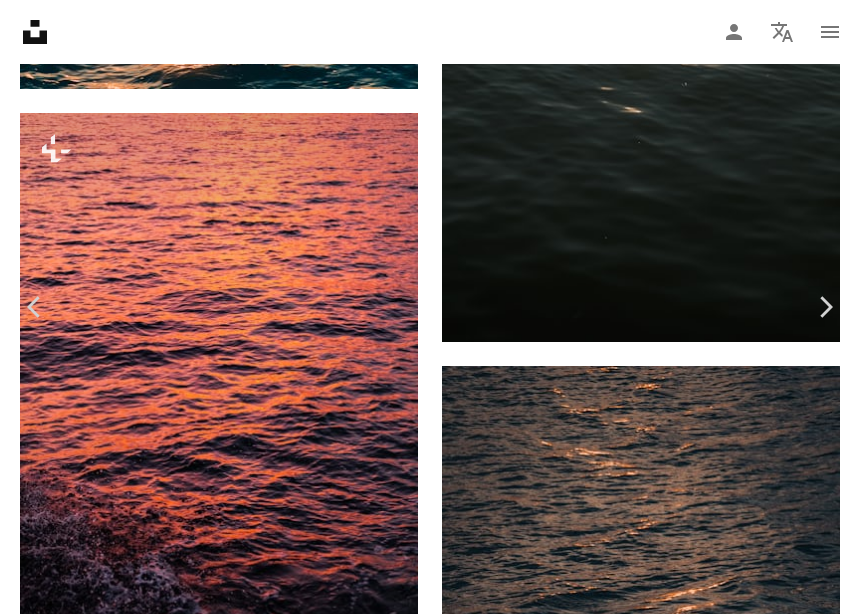 click on "An X shape 加入Unsplash 已有帐户？ 登录 名 姓 电子邮件 用户名 （仅字母、数字和下划线） 密码 （最少8个字符） 加入 加入即表示您同意 条款 和 隐私政策 。" at bounding box center (430, 3826) 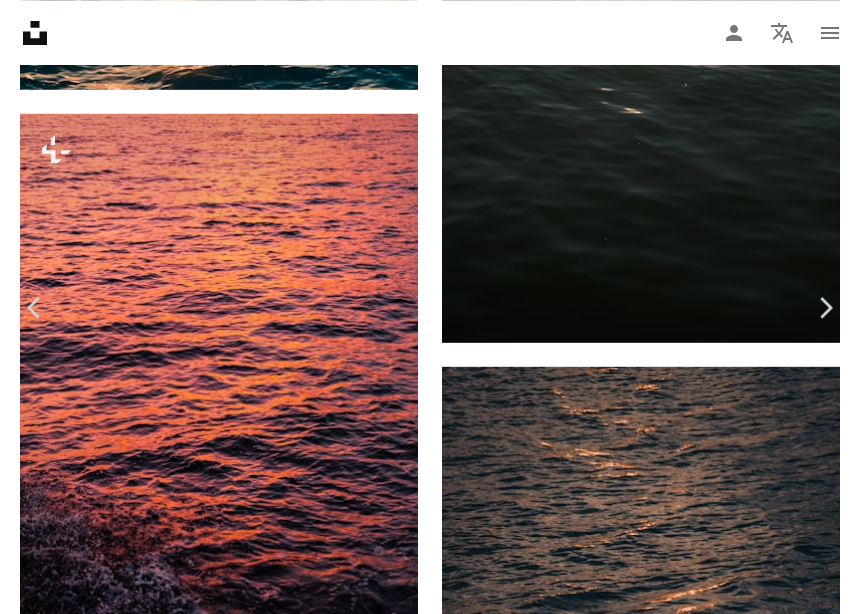 scroll, scrollTop: 3383, scrollLeft: 0, axis: vertical 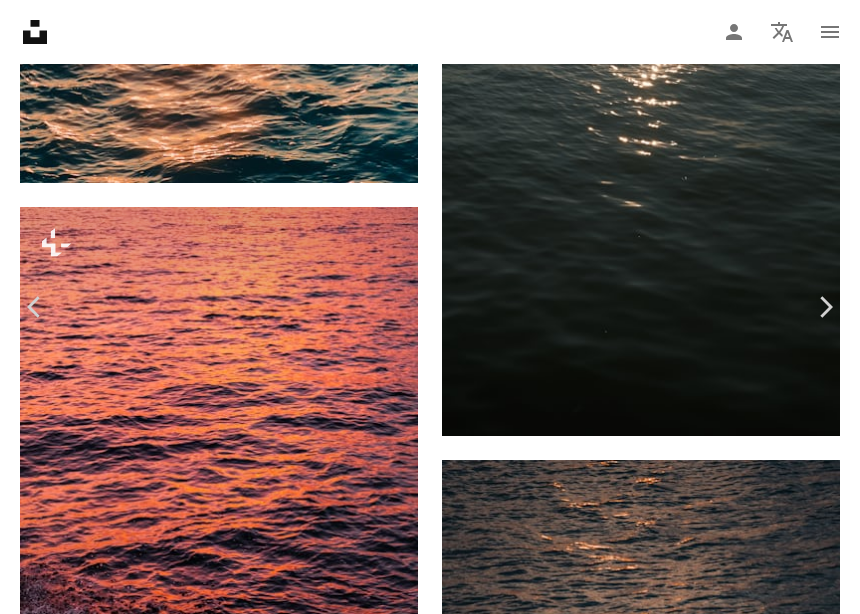 click on "An X shape Chevron left Chevron right [NAME] for Unsplash+ A heart A plus sign A lock 下载 Zoom in A forward-right arrow 共享 More Actions Calendar outlined Published on [MONTH] [DAY], [YEAR] Safety Licensed under the Unsplash+ License Sunset Sunrise Red iPhone 12 Wallpaper Wallpaper Background Sunset Beach Red Sky Red Sea Red Nature Free images From this series Plus sign for Unsplash+ Plus sign for Unsplash+ Related Images Plus sign for Unsplash+ A heart A plus sign [NAME] [LAST] for Unsplash+ A lock 下载 Plus sign for Unsplash+ A heart A plus sign [NAME] [LAST] for Unsplash+ A lock 下载 Plus sign for Unsplash+ A heart A plus sign [NAME] [LAST] for Unsplash+ A lock 下载 Plus sign for Unsplash+ A heart A plus sign [NAME] [LAST] for Unsplash+ A lock 下载 Plus sign for Unsplash+ A heart A plus sign [NAME] [LAST] for Unsplash+ A lock 下载 Plus sign for Unsplash+ A heart A plus sign [NAME] [LAST] for Unsplash+ A lock 下载 Plus sign for Unsplash+ A heart A plus sign [NAME] [LAST] for Unsplash+ A lock 下载 Plus sign for Unsplash+ A heart A plus sign" at bounding box center [430, 3920] 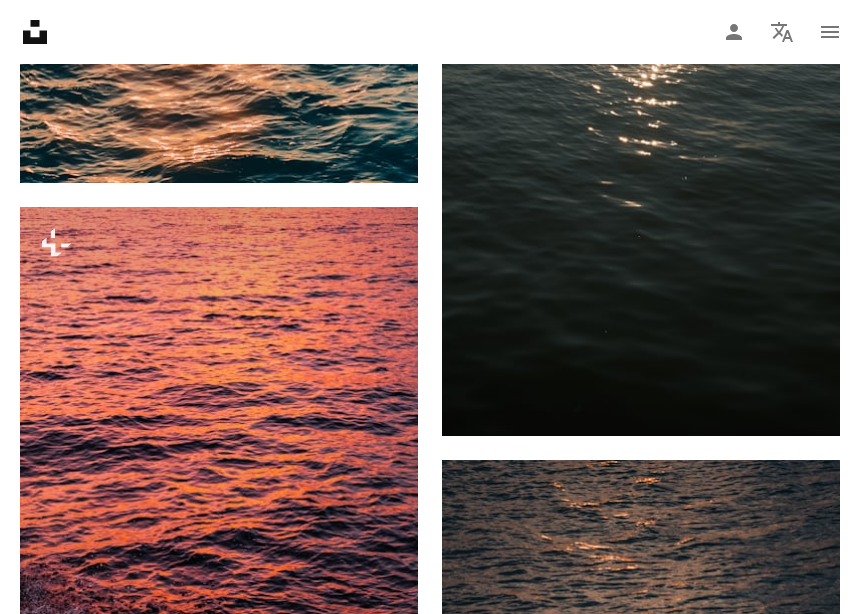 click at bounding box center (219, 505) 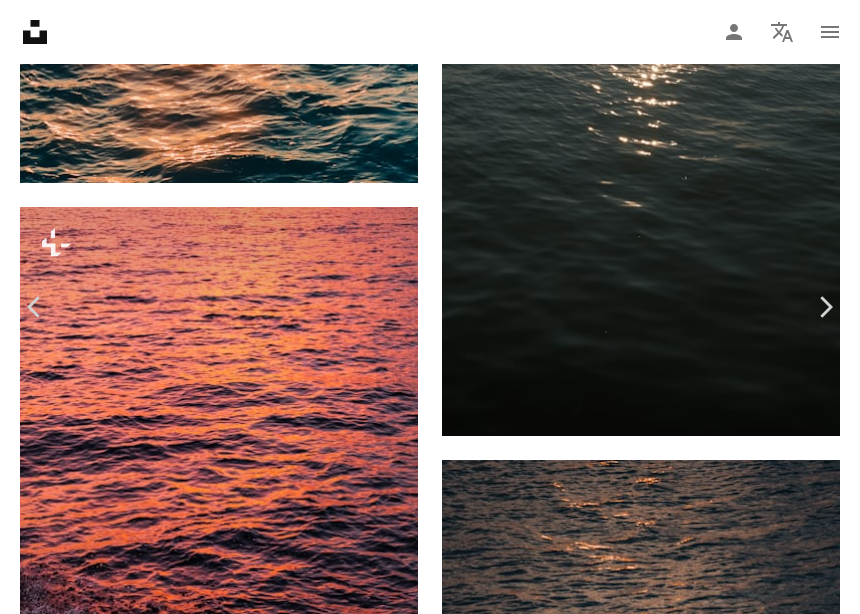 scroll, scrollTop: 3482, scrollLeft: 0, axis: vertical 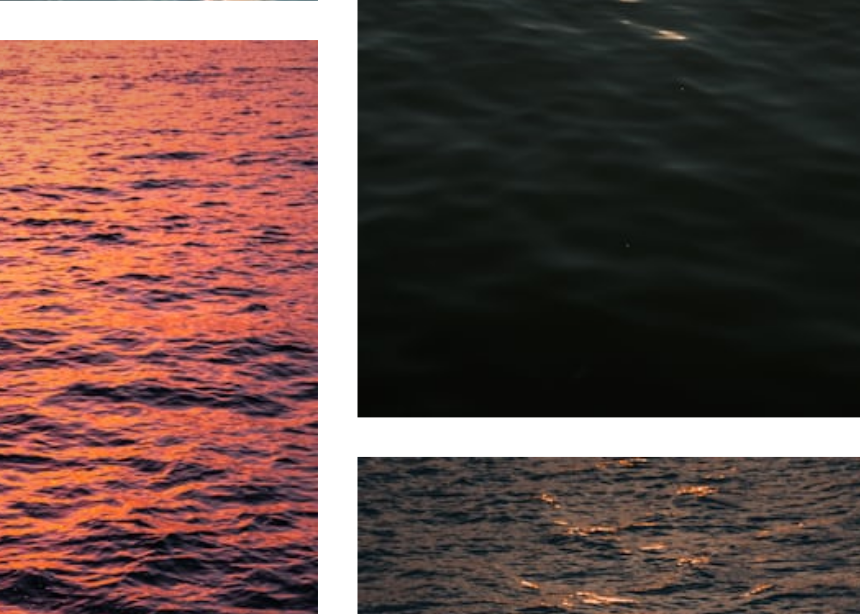 click at bounding box center [422, 3892] 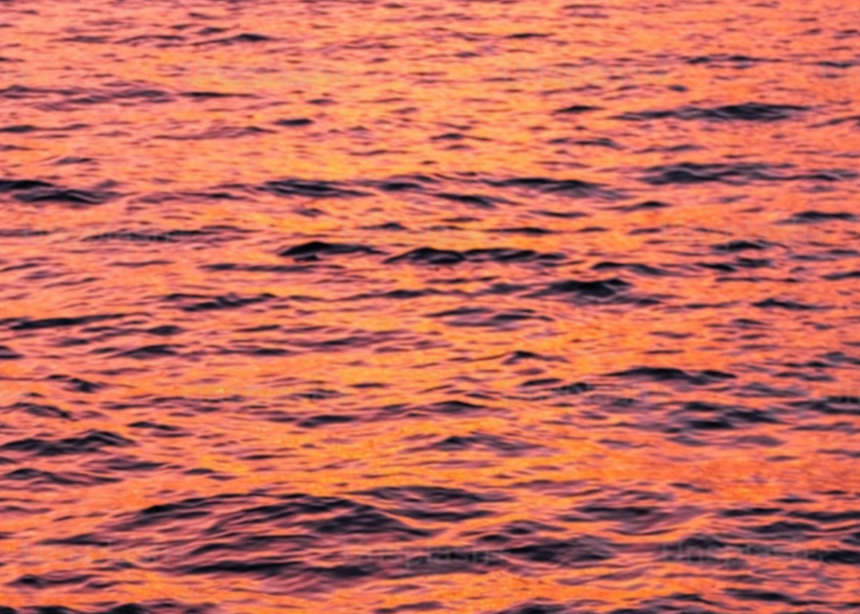 scroll, scrollTop: 411, scrollLeft: 0, axis: vertical 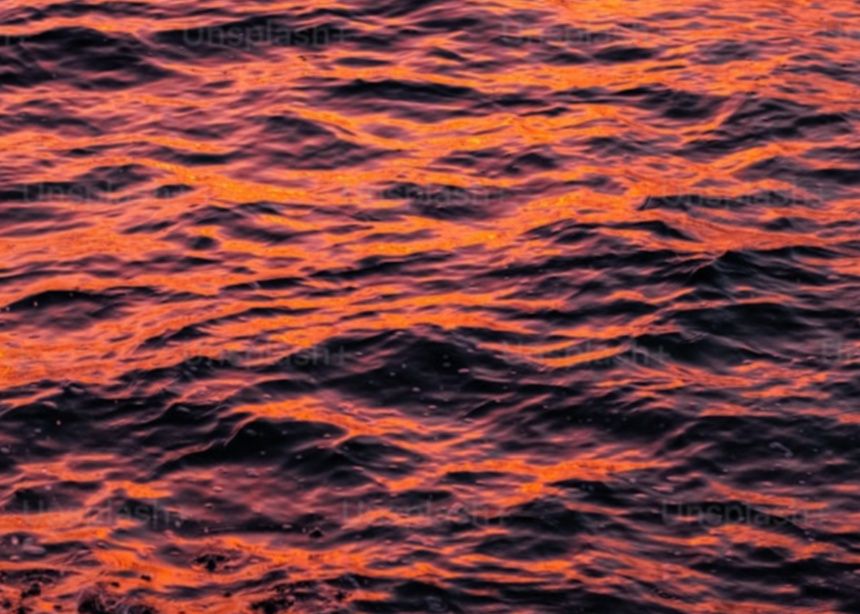 click at bounding box center (430, 234) 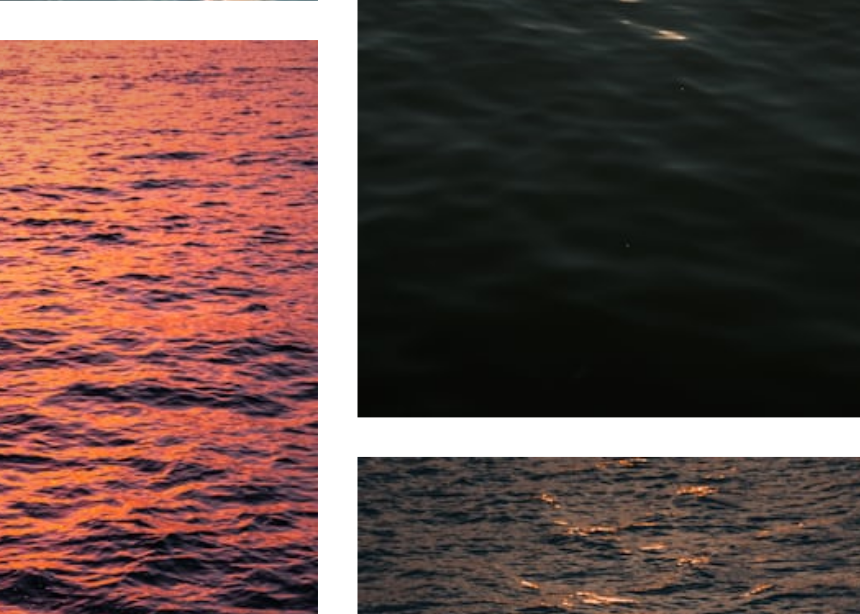scroll, scrollTop: 73, scrollLeft: 0, axis: vertical 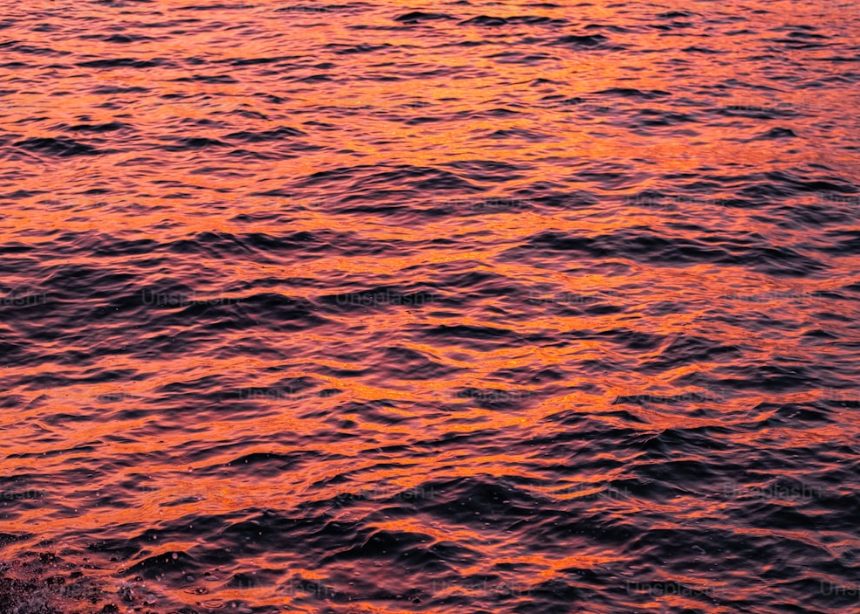 click at bounding box center (430, 427) 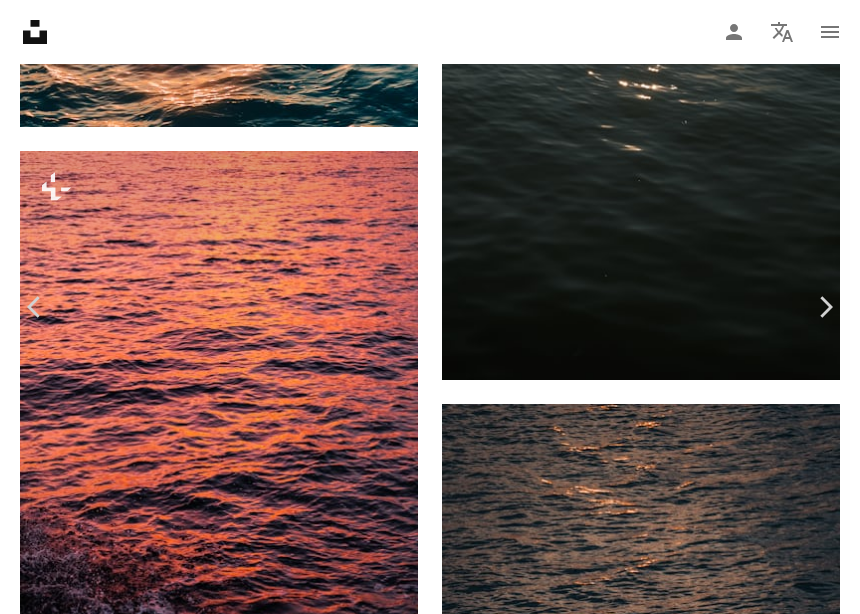 click on "An X shape Chevron left Chevron right [NAME] for Unsplash+ A heart A plus sign A lock 下载 Zoom in A forward-right arrow 共享 More Actions Calendar outlined Published on [MONTH] [DAY], [YEAR] Safety Licensed under the Unsplash+ License Sunset Sunrise Red iPhone 12 Wallpaper Wallpaper Background Sunset Beach Red Sky Red Sea Red Nature Free images From this series Plus sign for Unsplash+ Plus sign for Unsplash+ Related Images Plus sign for Unsplash+ A heart A plus sign [NAME] [LAST] for Unsplash+ A lock 下载 Plus sign for Unsplash+ A heart A plus sign [NAME] [LAST] for Unsplash+ A lock 下载 Plus sign for Unsplash+ A heart A plus sign [NAME] [LAST] for Unsplash+ A lock 下载 Plus sign for Unsplash+ A heart A plus sign [NAME] [LAST] for Unsplash+ A lock 下载 Plus sign for Unsplash+ A heart A plus sign [NAME] [LAST] for Unsplash+ A lock 下载 Plus sign for Unsplash+ A heart A plus sign [NAME] [LAST] for Unsplash+ A lock 下载 Plus sign for Unsplash+ A heart A plus sign [NAME] [LAST] for Unsplash+ A lock 下载 Plus sign for Unsplash+ A heart A plus sign" at bounding box center [430, 3864] 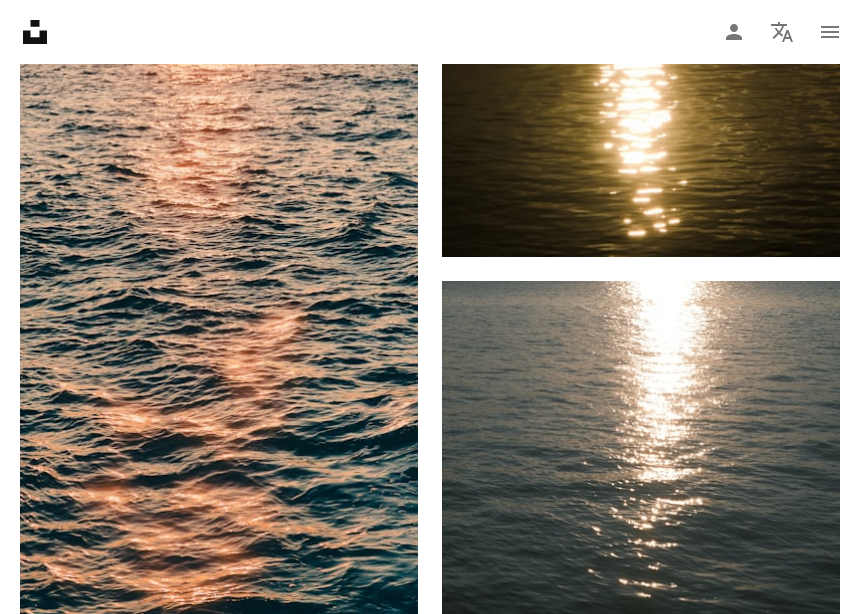 click at bounding box center [219, 326] 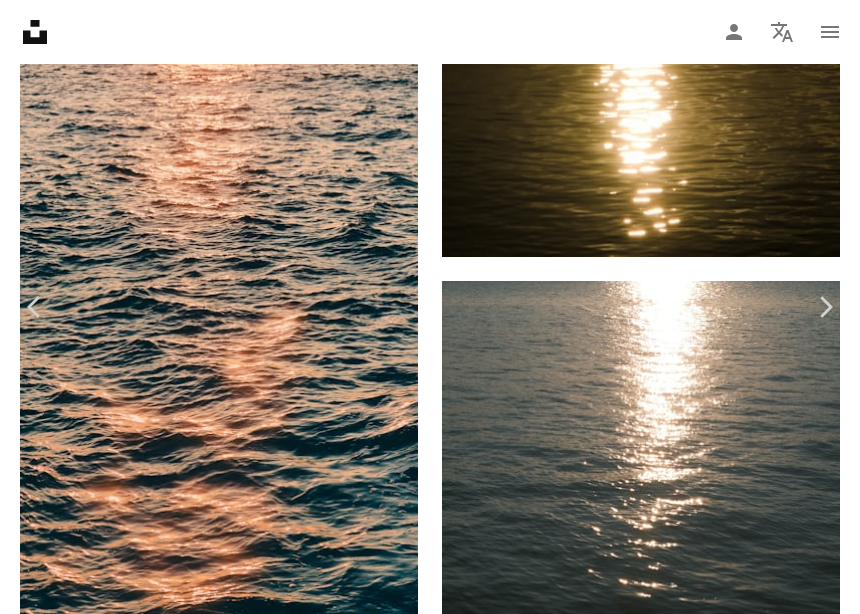 click on "免费下载" at bounding box center (680, 4102) 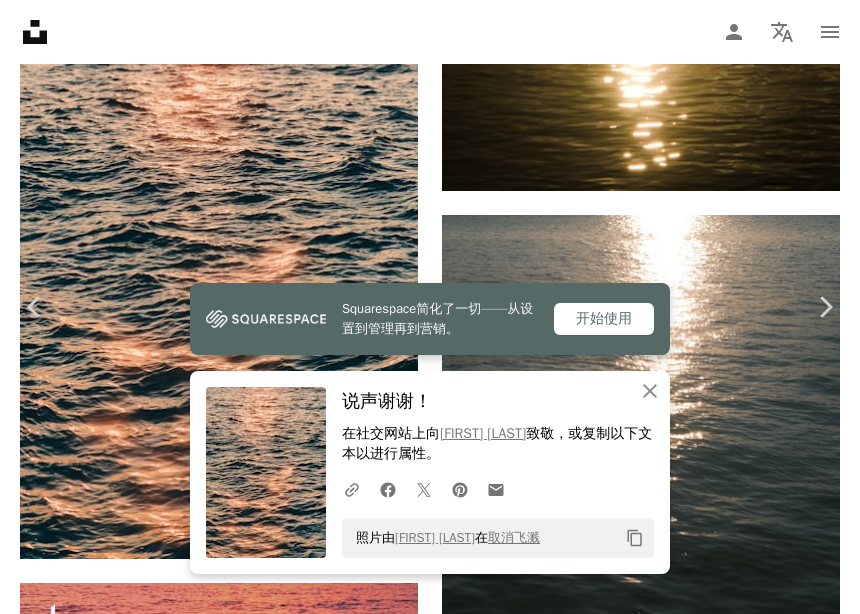 click 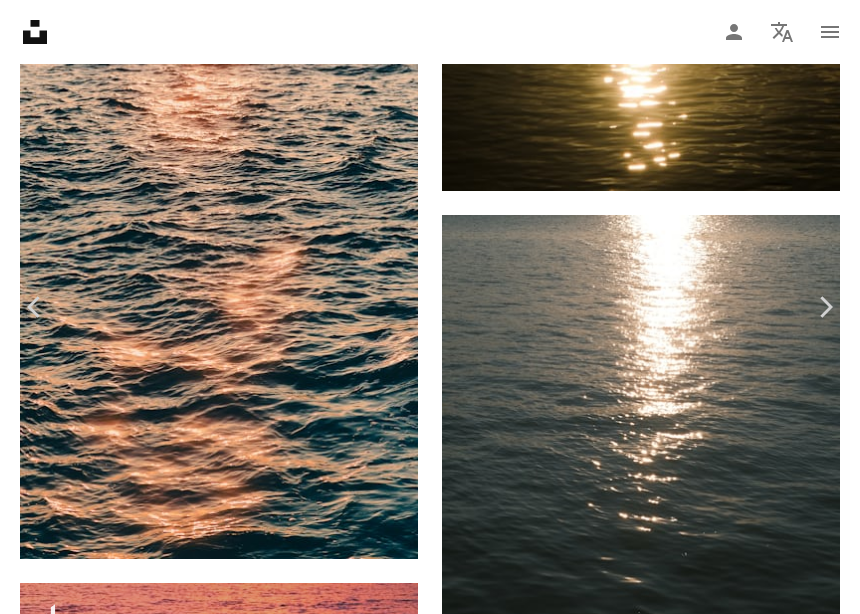 click on "[FIRST] [LAST] 可供租用 A checkmark inside of a circle A heart A plus sign 免费下载 Chevron down Zoom in 观点 6,887 下载 70 A forward-right arrow 共享 Info icon 信息 More Actions A map marker 瓦尔德莫萨港 Calendar outlined 发布于 [YEAR]年[MONTH]月[DAY]日 Camera 佳能，EOS R6m2 Safety 在 Unsplash许可证 下免费使用 海 灰色 风景 船 交通工具 户外 地平线 帆船 波纹 知识共享图像 在iStock上浏览高级相关图片  |  使用代码UNSPLASH20节省20% 在iStock上查看更多 ↗ 相关图片 A heart A plus sign [FIRST] [LAST] 可供租用 A checkmark inside of a circle Arrow pointing down A heart A plus sign [FIRST] [LAST] 可供租用 A checkmark inside of a circle Arrow pointing down A heart A plus sign 工程师 可供租用 A checkmark inside of a circle Arrow pointing down A heart A plus sign [FIRST] [LAST] Arrow pointing down A heart A plus sign [FIRST] [LAST] Arrow pointing down A heart A plus sign 可供租用" at bounding box center (430, 4296) 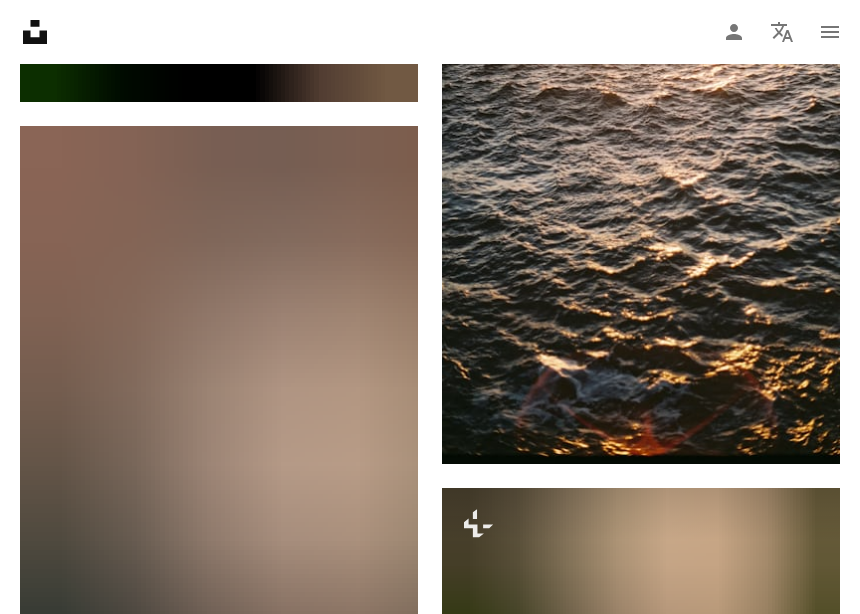 click at bounding box center (641, 620) 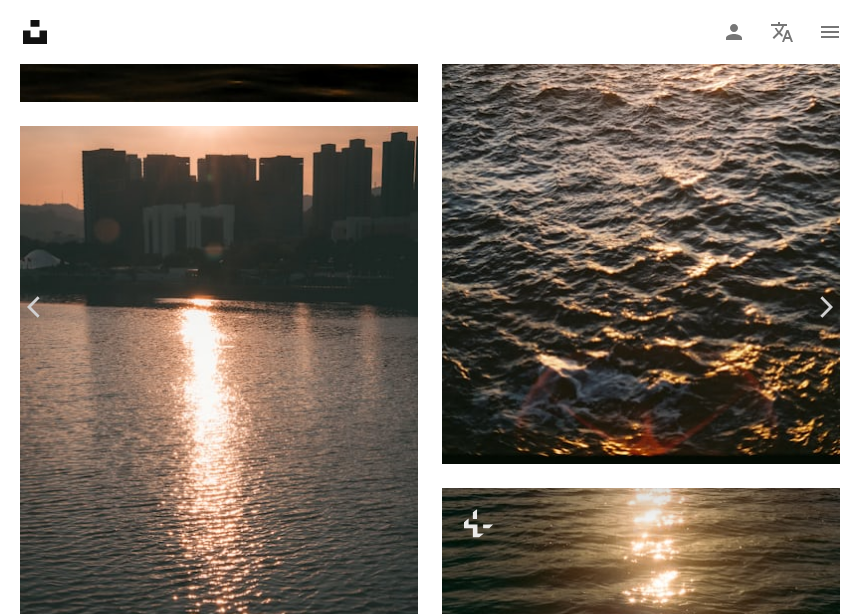click on "An X shape Chevron left Chevron right [NAME] [LAST] 为了 Unsplash+ A heart A plus sign A lock 下载 Zoom in ––– –– –– ––– ––––––––––––––––––––––––––––––––––––––––––––––––––––––––––––––––––––––––––––– A forward-right arrow 共享 More Actions ––– – –– – – – – –––––––––––––––––––––––––––––––––––––––––––––––––––––––––––––––––––––– ––– –– ––––––––––––––––––––––––––––––––––––––––––––––––––––––––––––––––––––––––––– 从这个系列中 Plus sign for Unsplash+ Plus sign for Unsplash+ Plus sign for Unsplash+ 相关图片" at bounding box center [430, 5702] 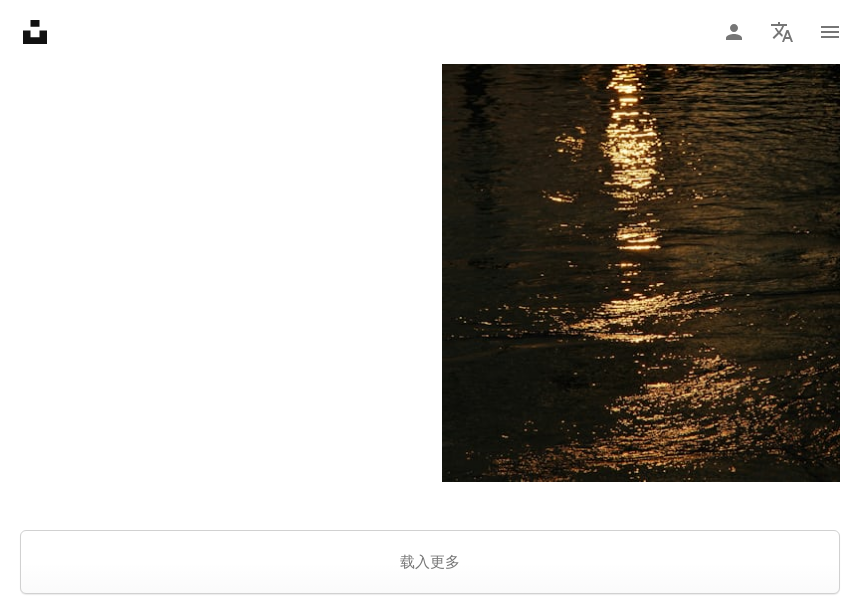 click on "载入更多" at bounding box center (430, 562) 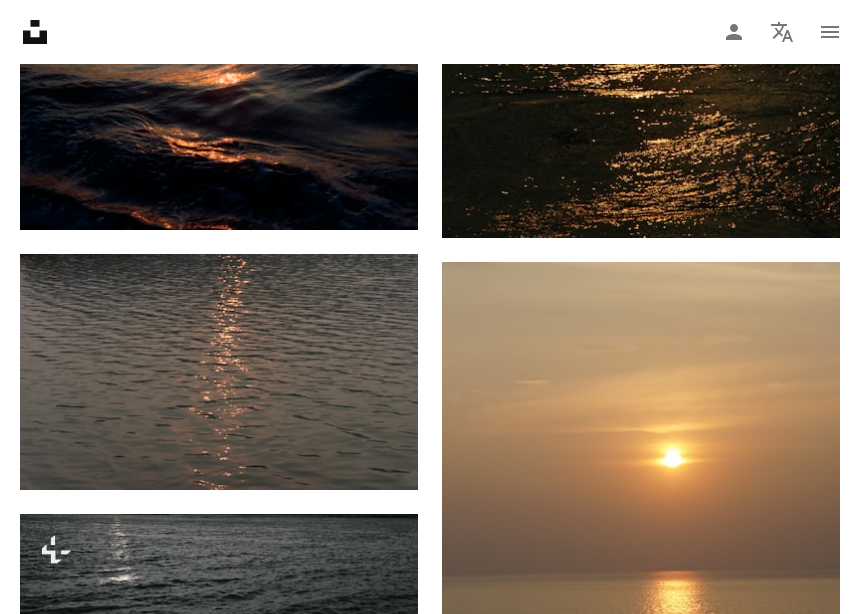 click at bounding box center (641, 615) 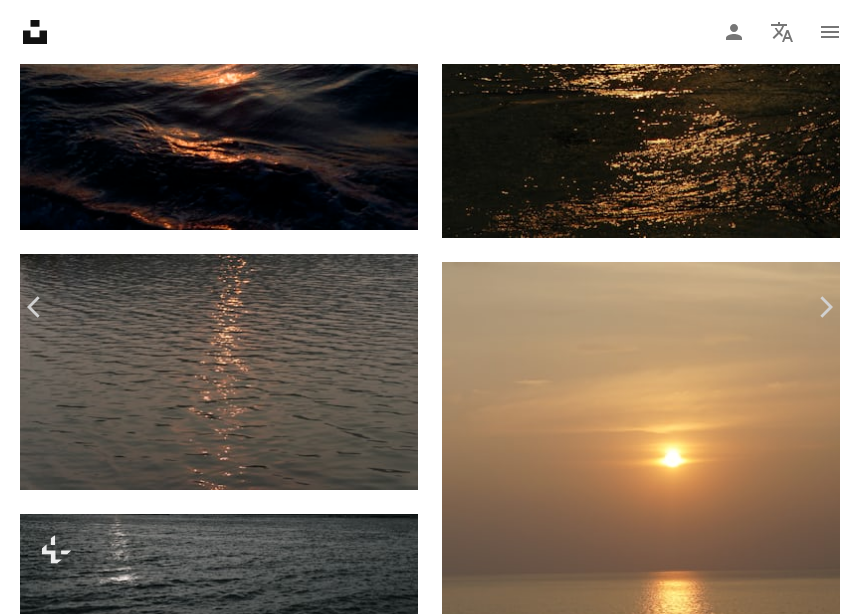 click on "Chevron right" at bounding box center [825, 307] 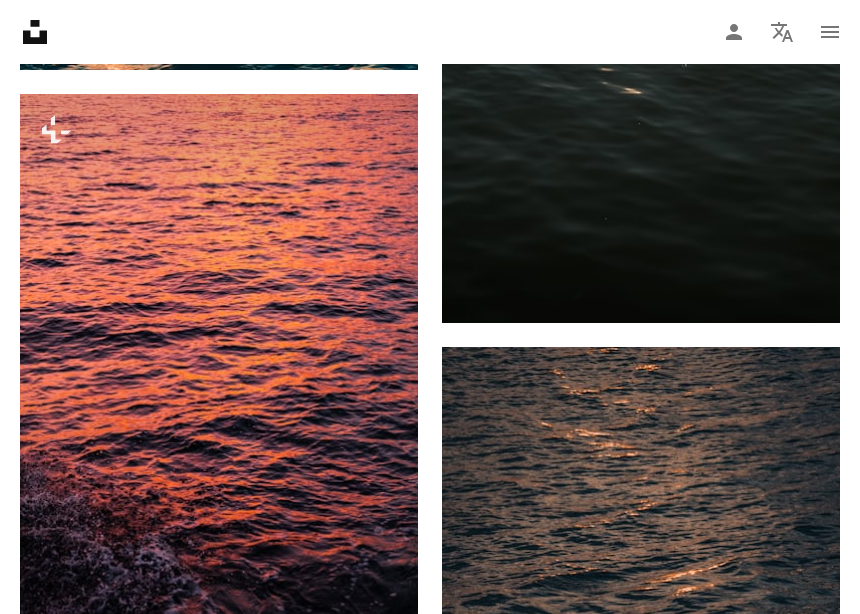 scroll, scrollTop: 3496, scrollLeft: 0, axis: vertical 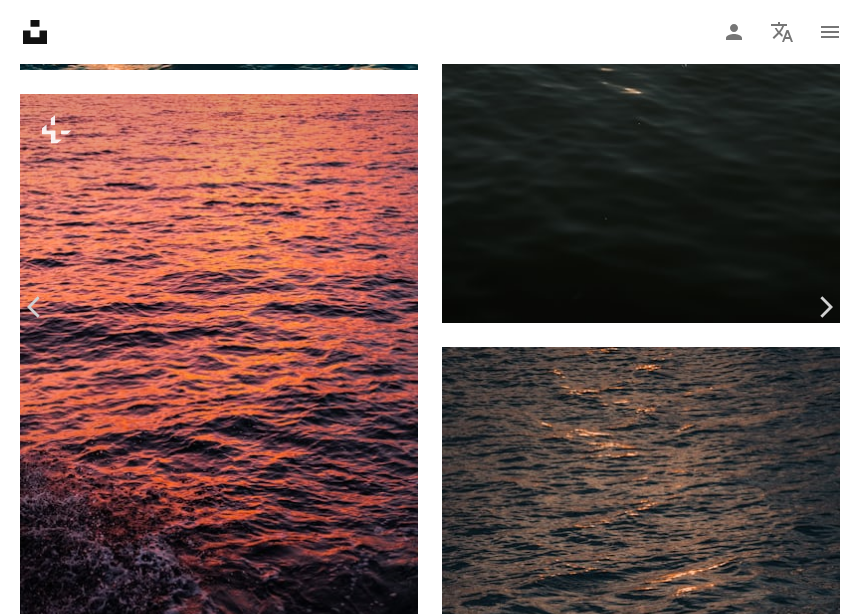 click on "An X shape" at bounding box center (20, 20) 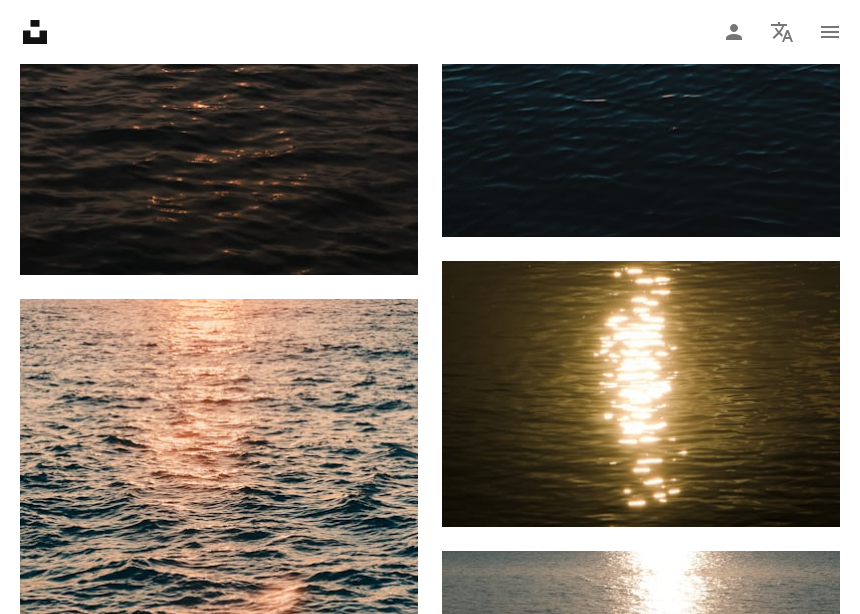 scroll, scrollTop: 2457, scrollLeft: 0, axis: vertical 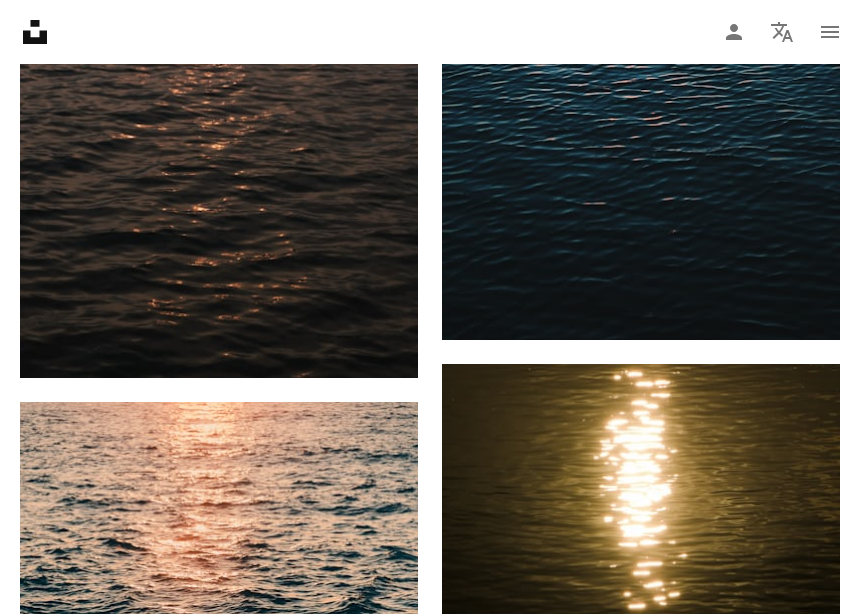 click at bounding box center (641, 498) 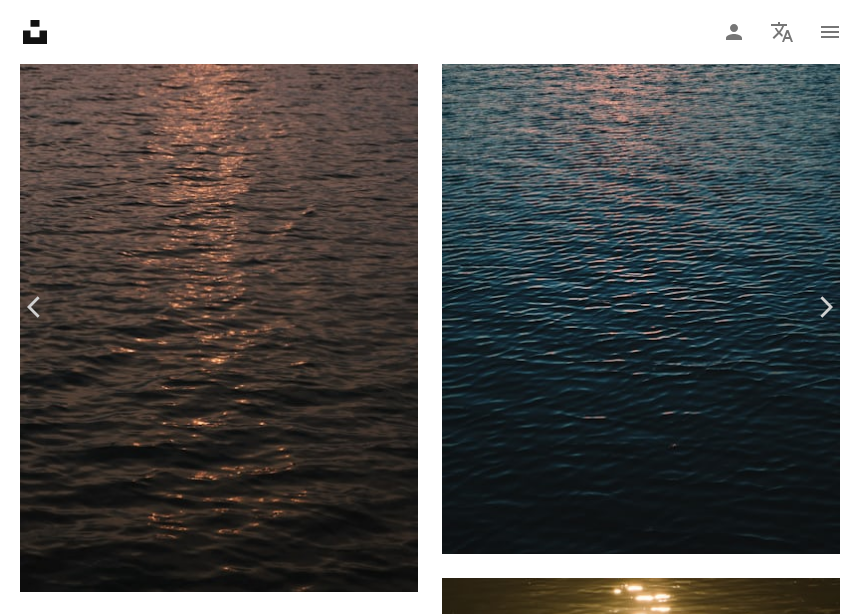 scroll, scrollTop: 2349, scrollLeft: 0, axis: vertical 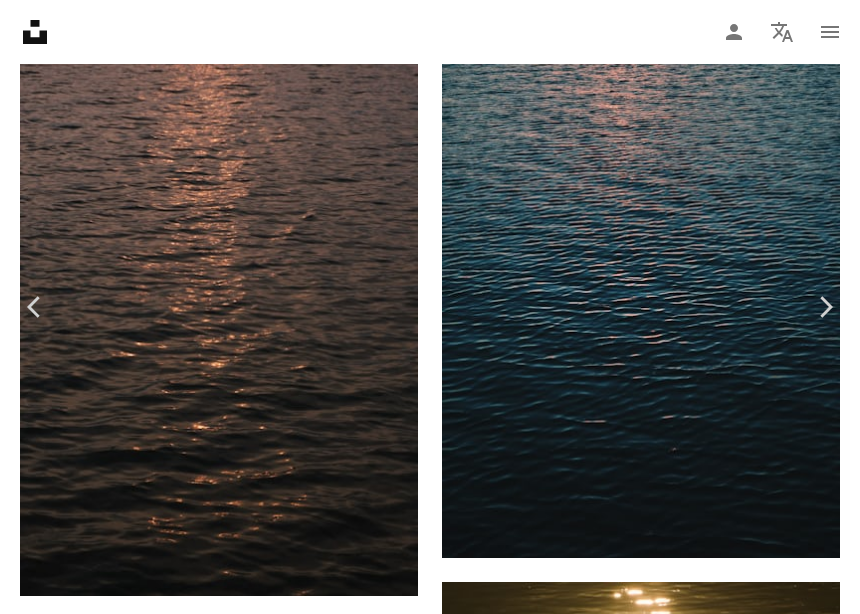 click on "免费下载" at bounding box center (680, 8706) 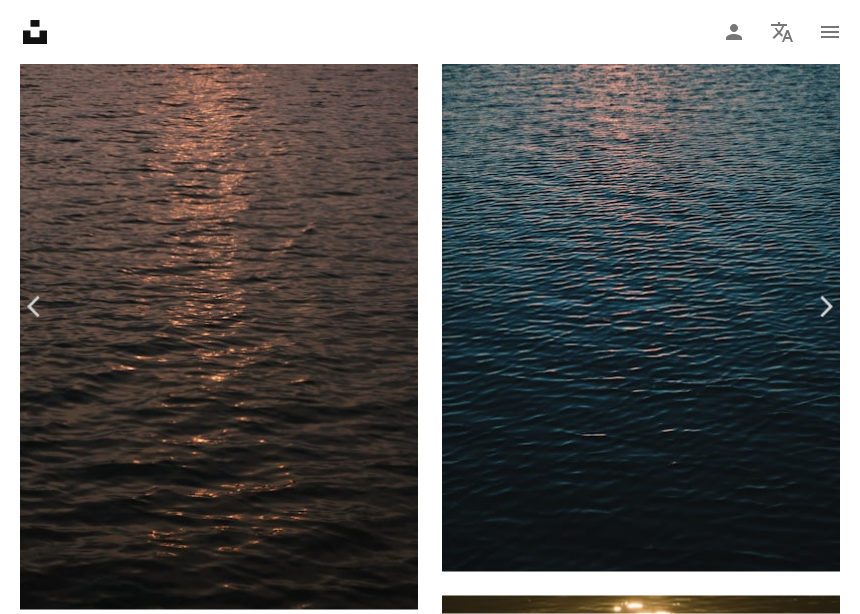 scroll, scrollTop: 2336, scrollLeft: 0, axis: vertical 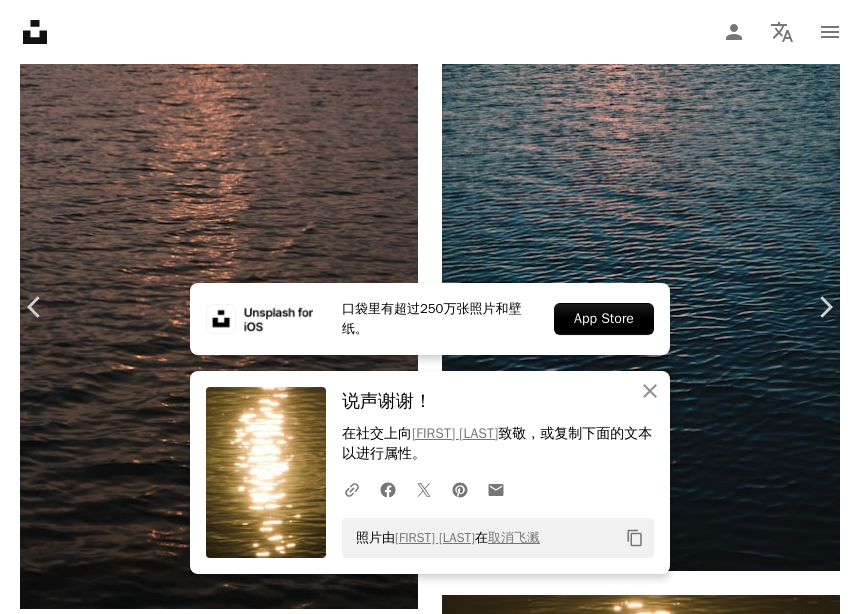 click on "Chevron right" at bounding box center (825, 307) 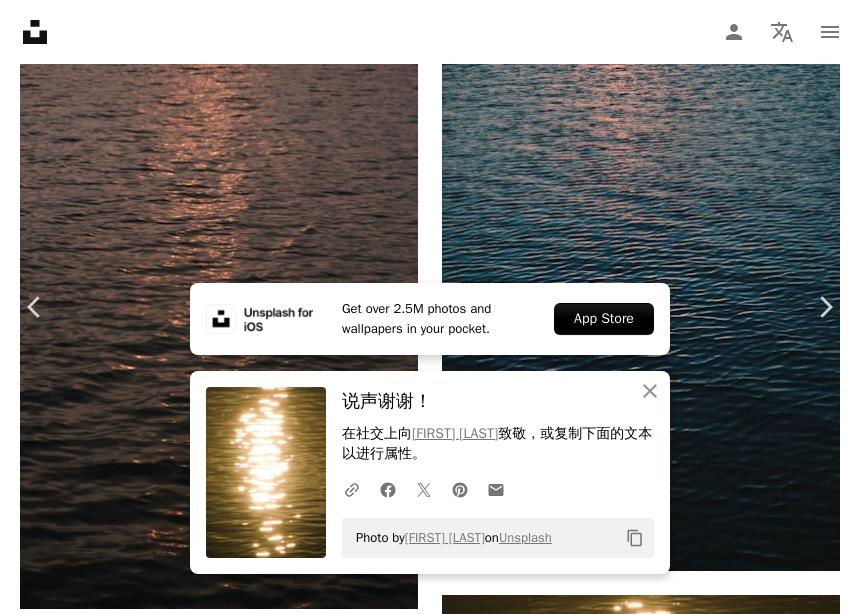 scroll, scrollTop: 0, scrollLeft: 0, axis: both 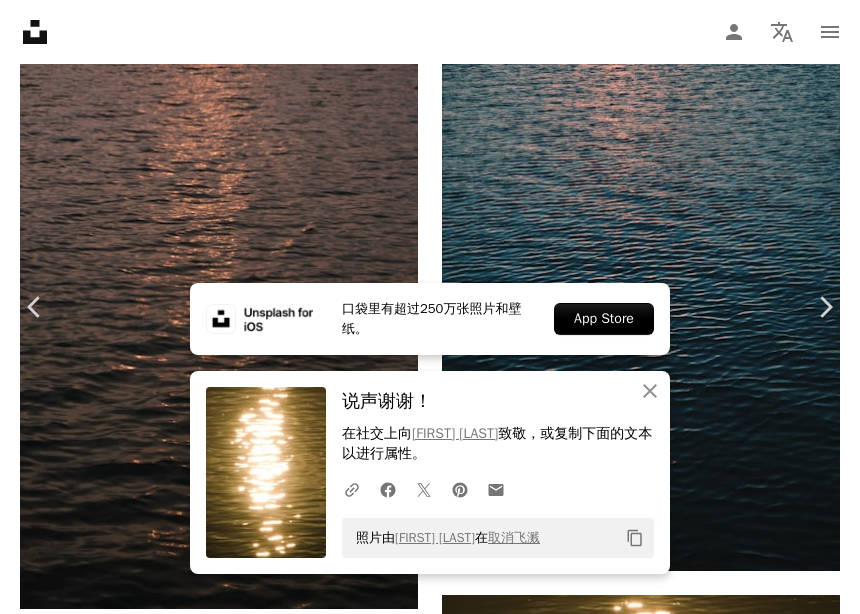 click on "An X shape Chevron left Chevron right [NAME] [LAST] A pocket of over 2.5 million photos and wallpapers. App Store An X shape Close Say thanks! On social Give props to [NAME] [LAST], or copy the text below for attribution. A URL sharing icon (chains) Facebook icon X (formerly Twitter) icon Pinterest icon An envelope Photo by [NAME] [LAST] on Unsplash
Copy content [NAME] [LAST] for Unsplash+ A heart A plus sign A lock 下载 Zoom in ––– –– –– ––– ––––––––––––––––––––––––––––––––––––––––––––––––––––––––––––––––––––––––––––– A forward-right arrow 共享 More Actions ––– – –– – – – – –––––––––––––––––––––––––––––––––––––––––––––––––––––––––––––––––––––– 从这个系列中" at bounding box center (430, 8979) 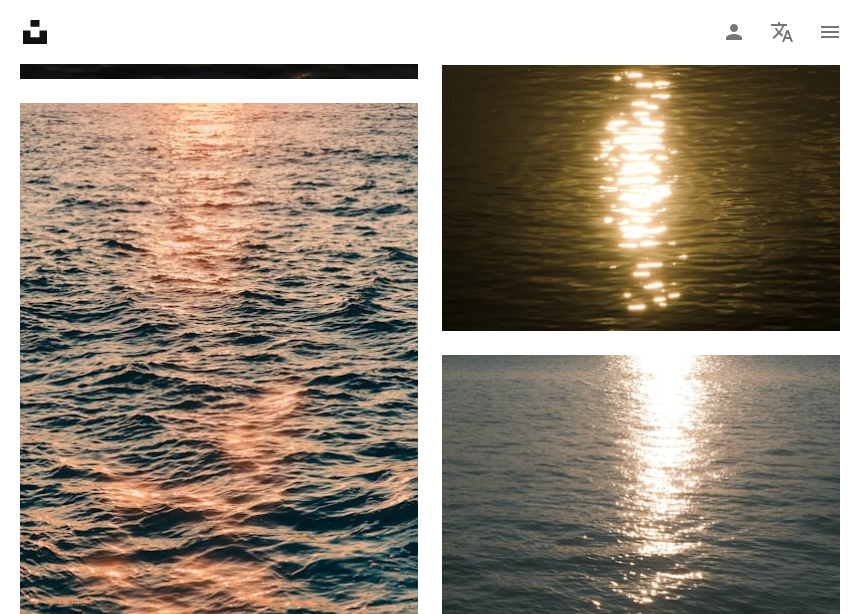 scroll, scrollTop: 2866, scrollLeft: 0, axis: vertical 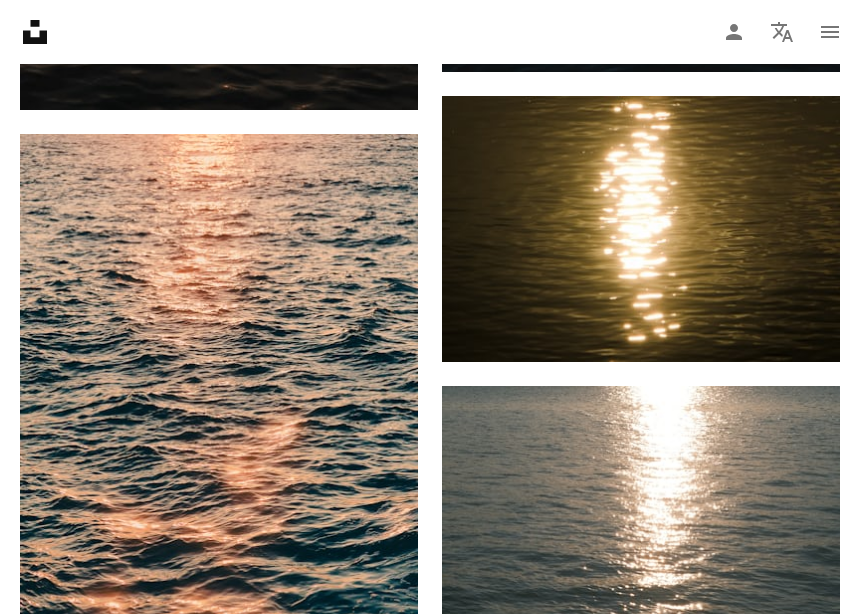 click at bounding box center [219, 432] 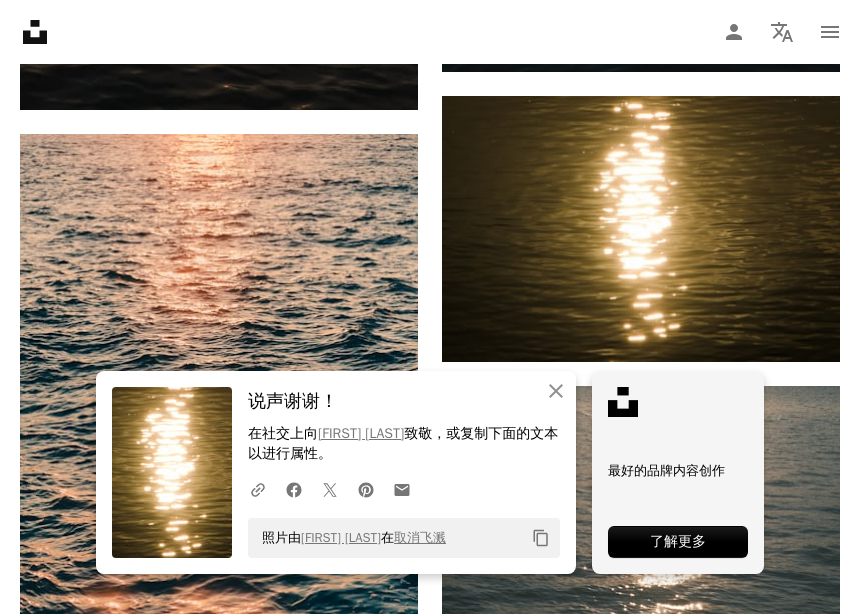 click on "An X shape An X shape 关闭 说声谢谢！ 在社交上 向 [FIRST] [LAST] 致敬， 或复制下面的文本以进行属性。 A URL sharing icon (chains) Facebook icon X (formerly Twitter) icon Pinterest icon An envelope 照片由 [FIRST] [LAST] 在 取消飞溅
Copy content 最好的品牌内容创作 了解更多 加入Unsplash 已有帐户？ 登录 名 姓 电子邮件 用户名 （仅字母、数字和下划线） 密码 （最少8个字符） 加入 加入即表示您同意 条款 和 隐私政策 。" at bounding box center (430, 8480) 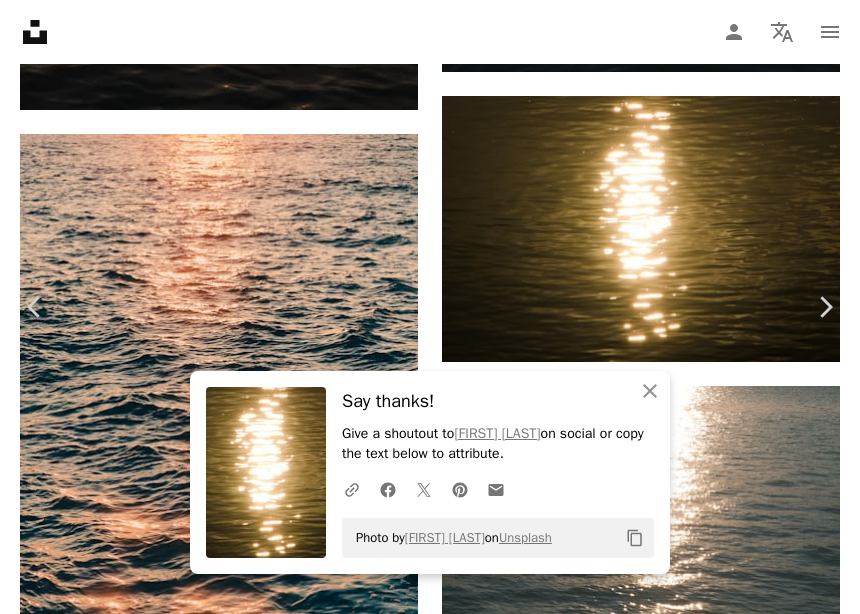 click on "An X shape" at bounding box center (20, 20) 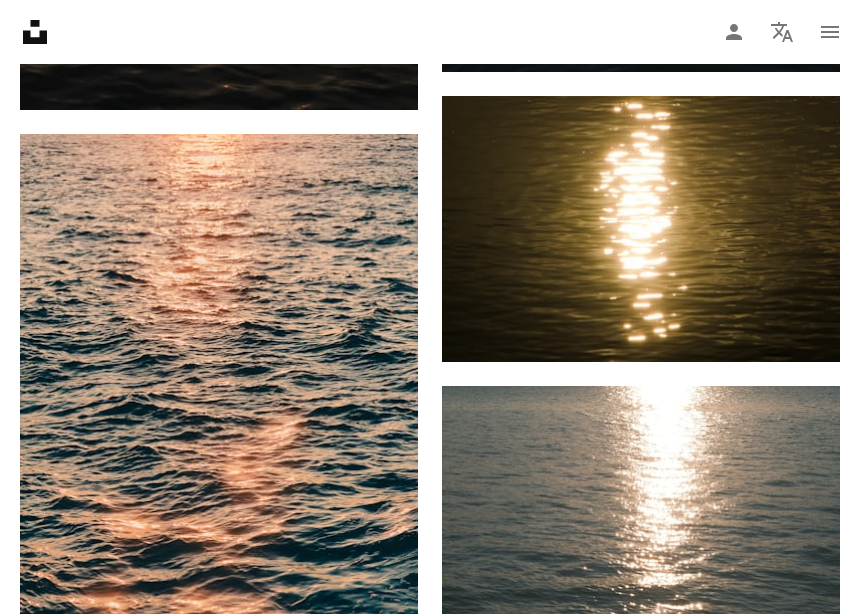 click at bounding box center [219, 432] 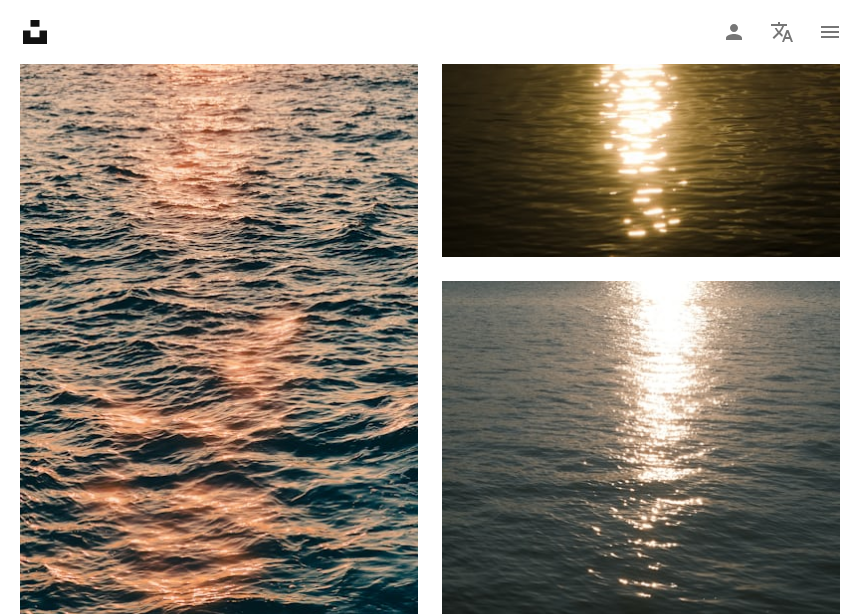 scroll, scrollTop: 2953, scrollLeft: 0, axis: vertical 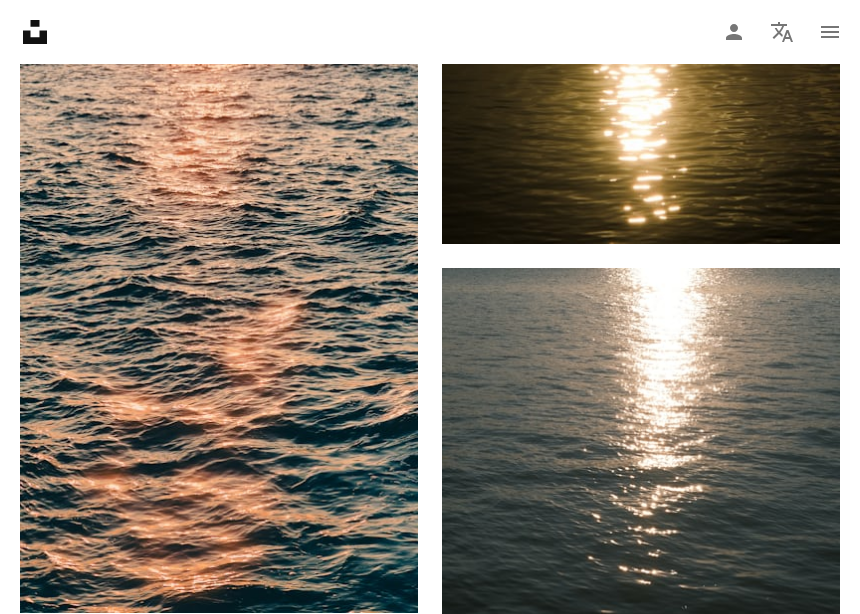 click at bounding box center [219, 314] 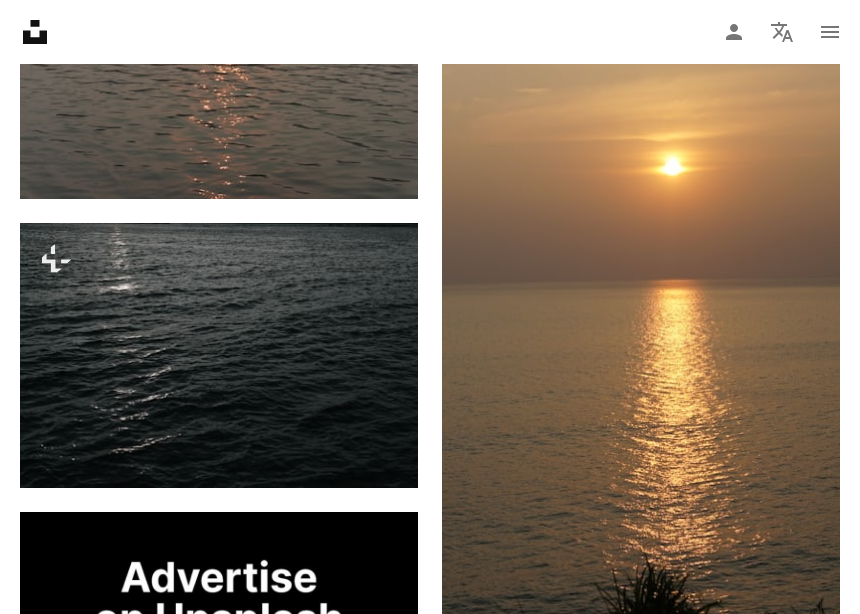 scroll, scrollTop: 6357, scrollLeft: 0, axis: vertical 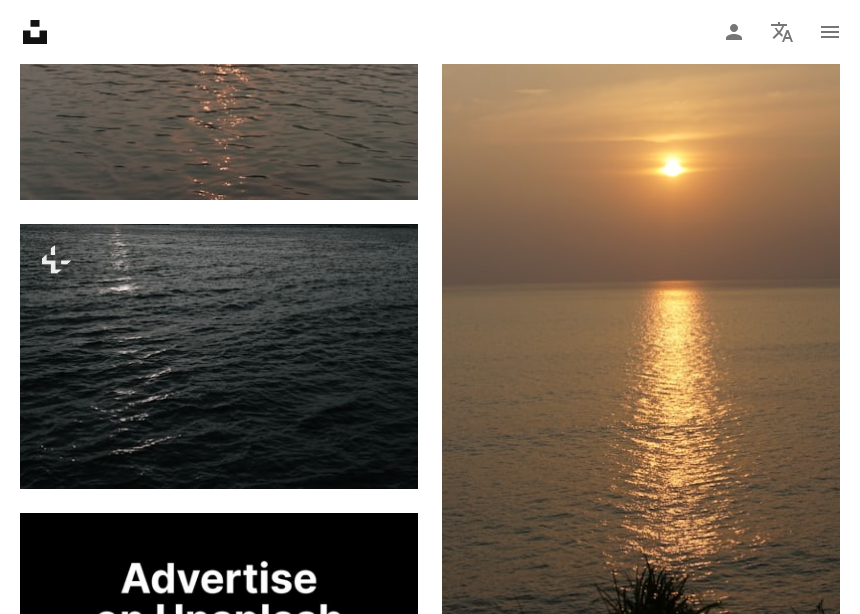 click at bounding box center (219, 82) 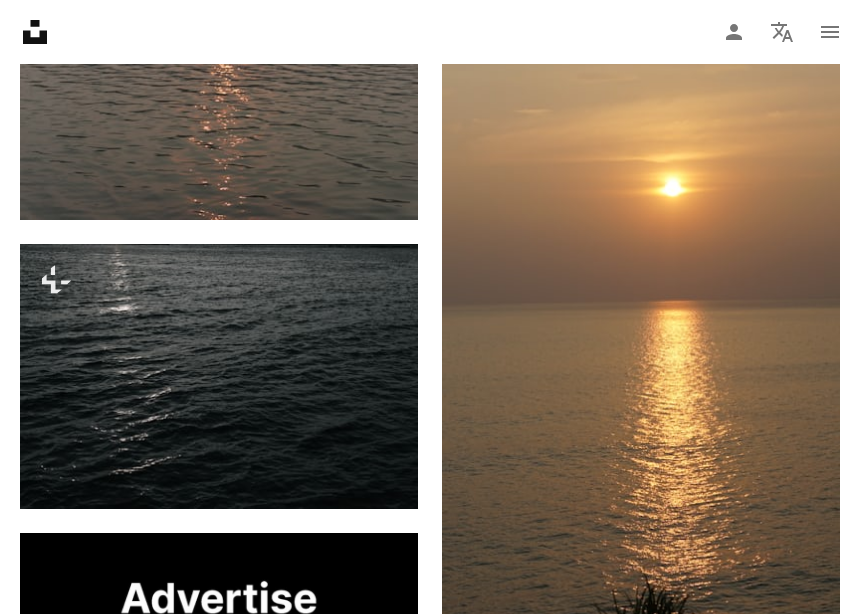 scroll, scrollTop: 6336, scrollLeft: 0, axis: vertical 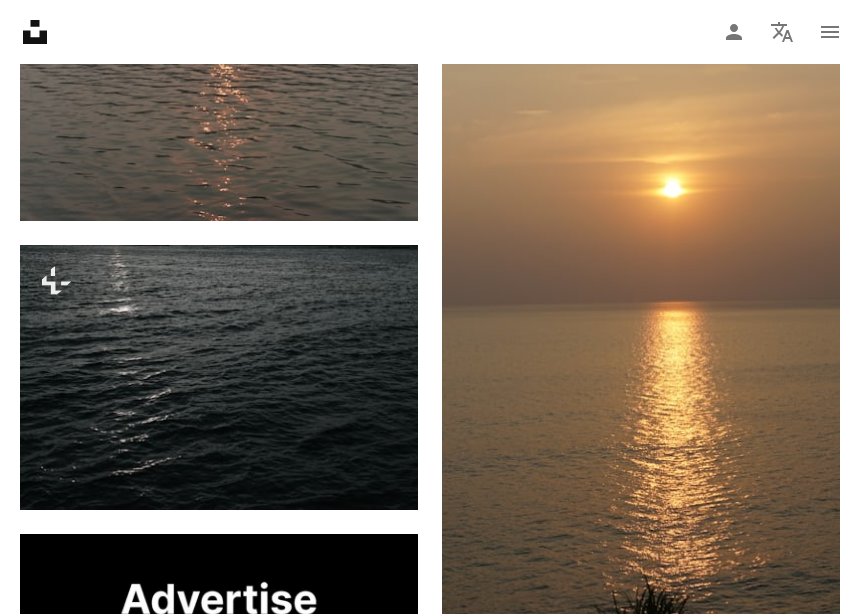 click at bounding box center [641, 345] 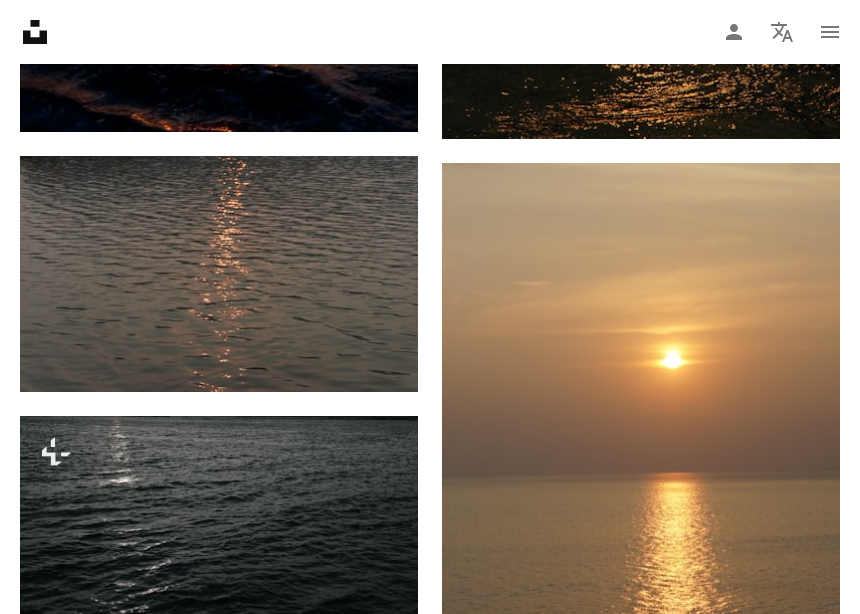 scroll, scrollTop: 6174, scrollLeft: 0, axis: vertical 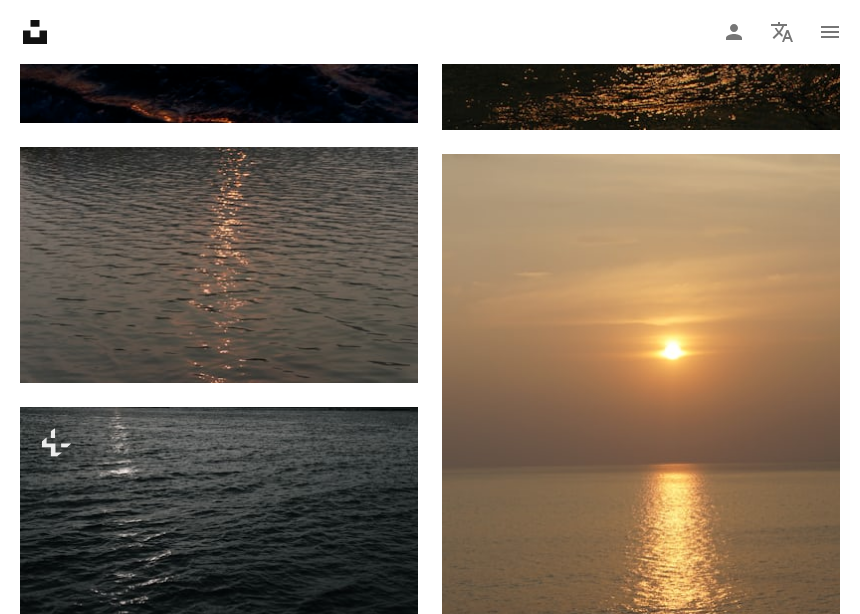 click at bounding box center [219, 265] 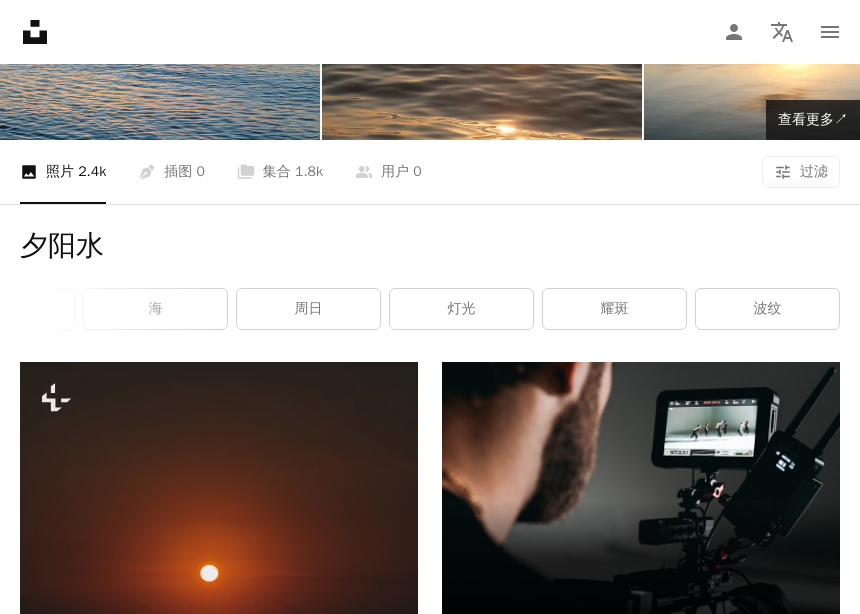 scroll, scrollTop: 190, scrollLeft: 0, axis: vertical 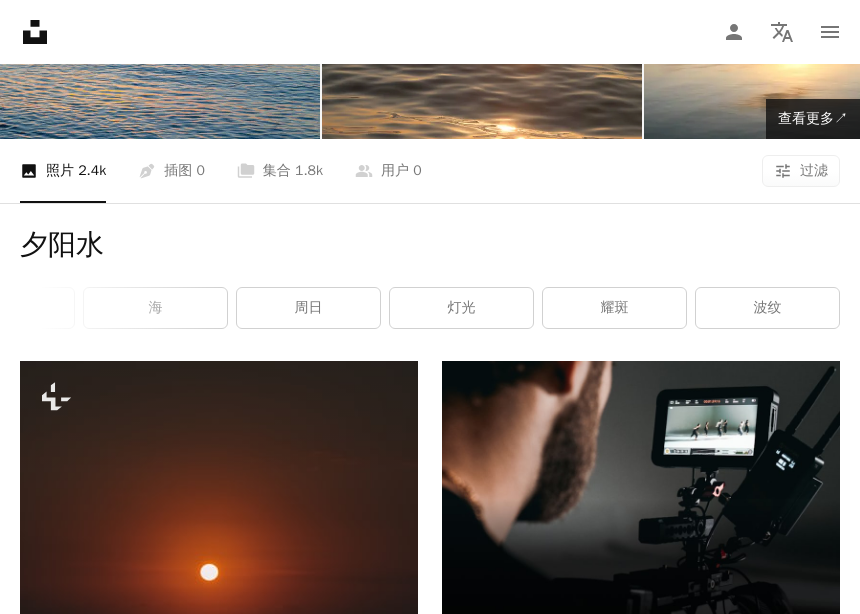 click on "Filters 过滤" at bounding box center [801, 171] 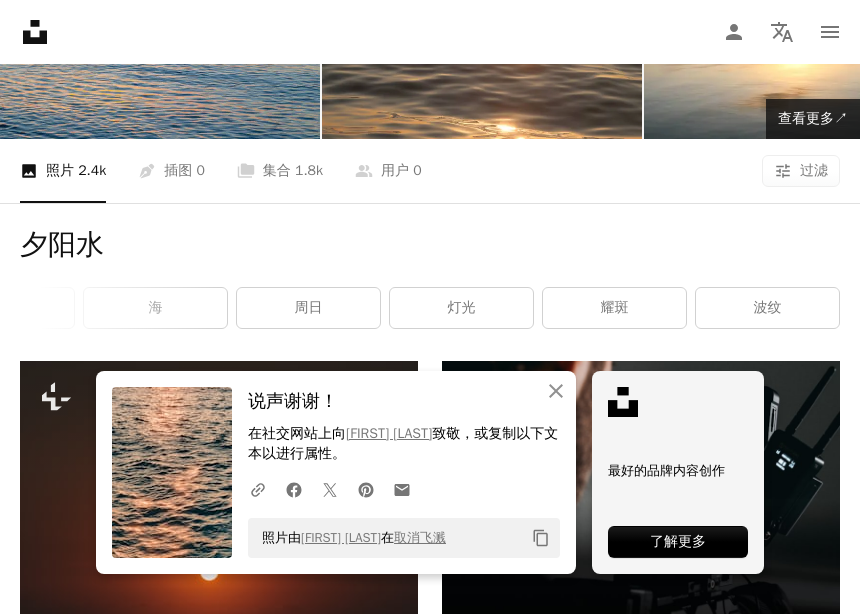scroll, scrollTop: 71, scrollLeft: 0, axis: vertical 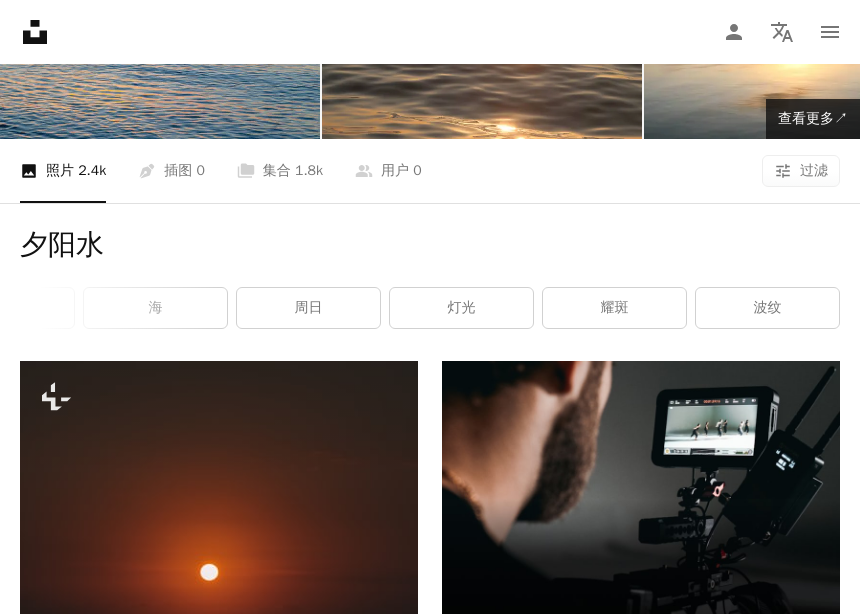 click on "免费" at bounding box center [430, 16491] 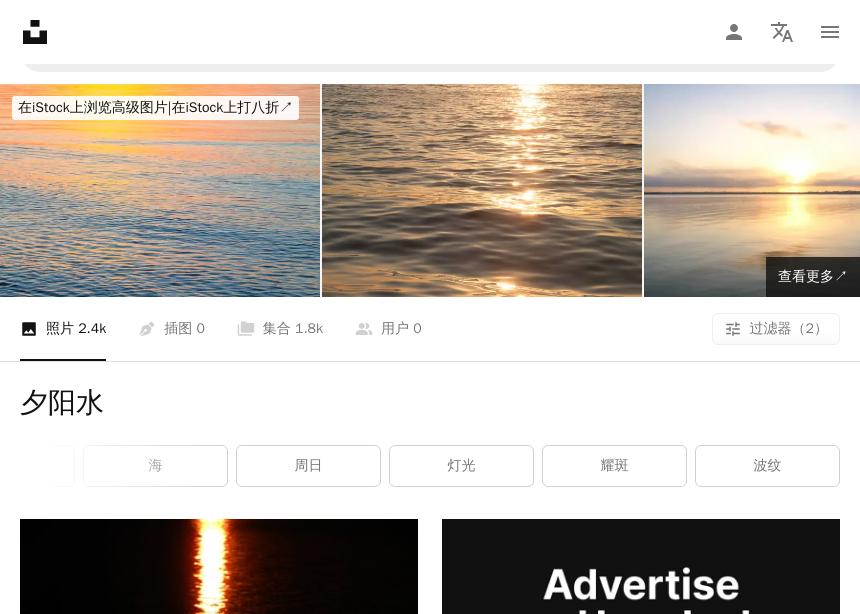 scroll, scrollTop: 0, scrollLeft: 0, axis: both 